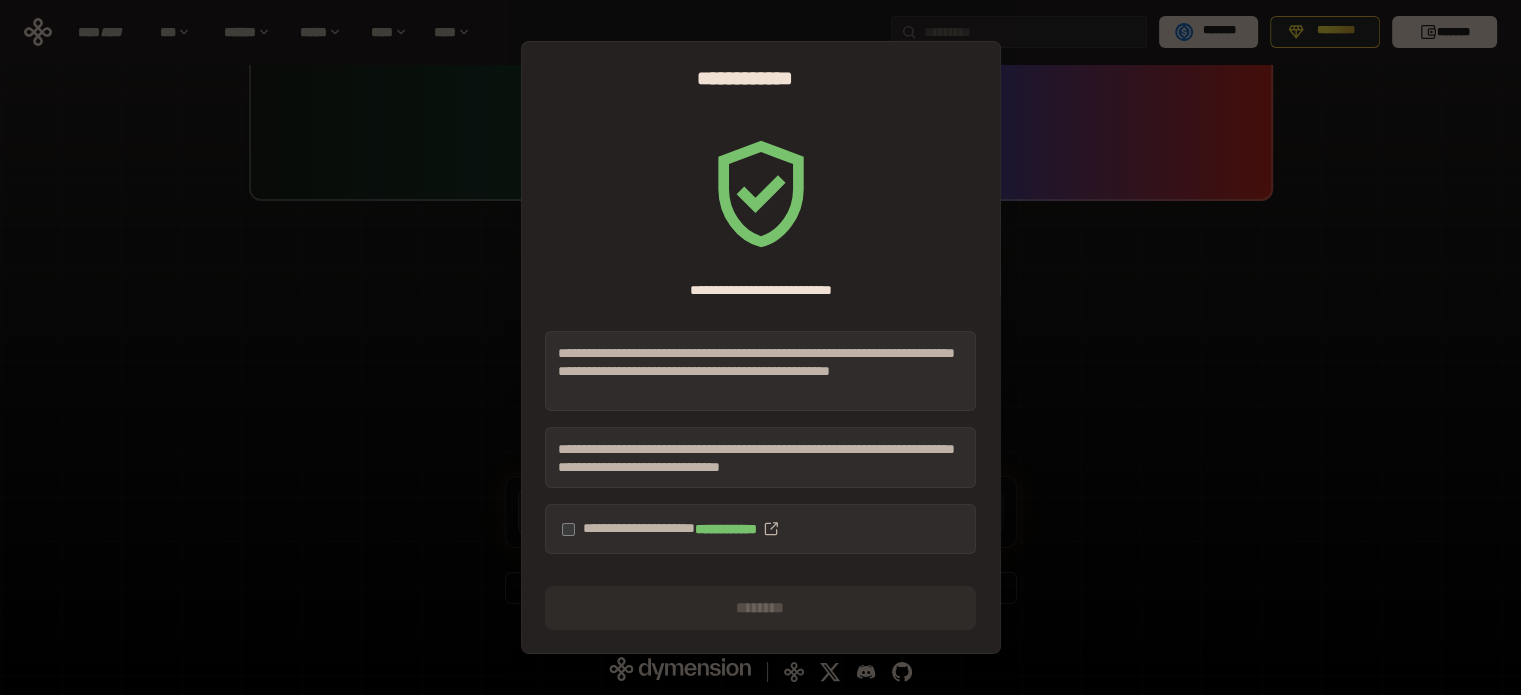 scroll, scrollTop: 0, scrollLeft: 0, axis: both 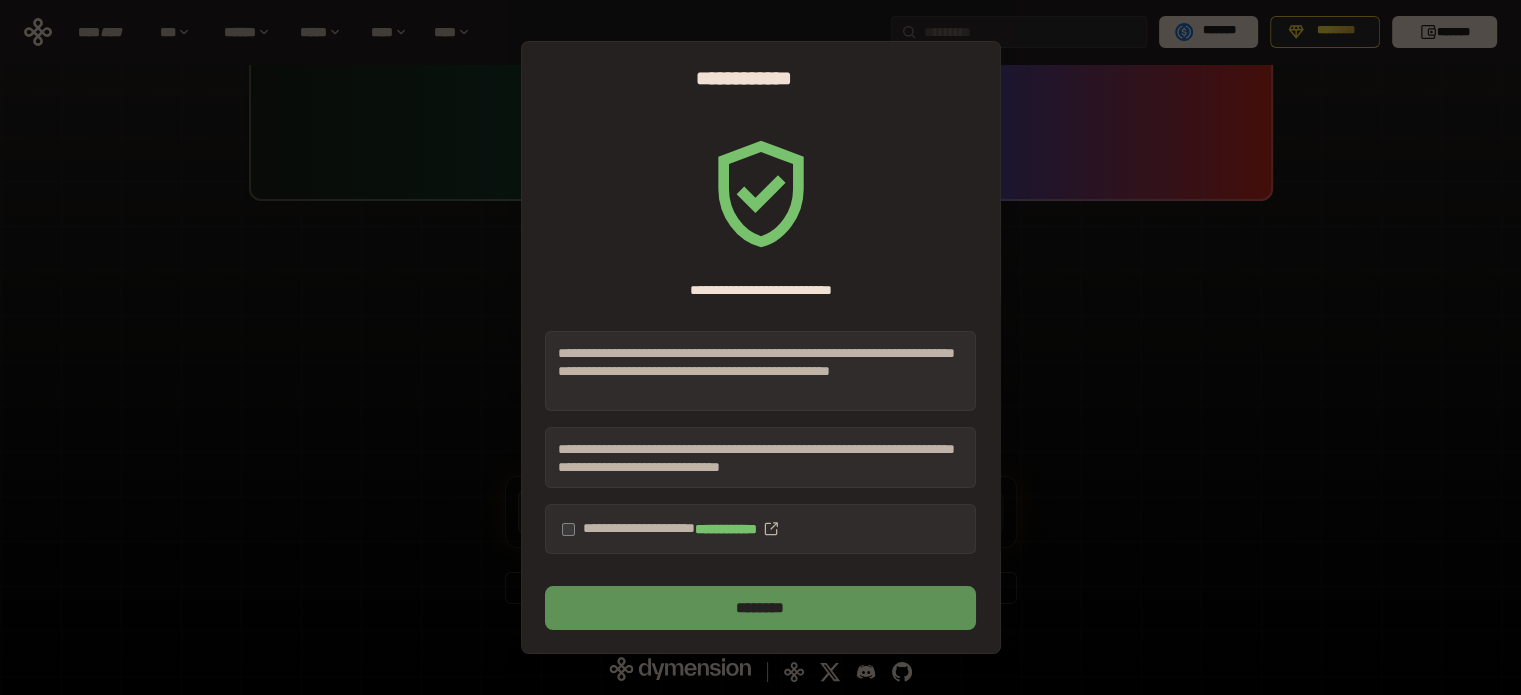 click on "********" at bounding box center [760, 608] 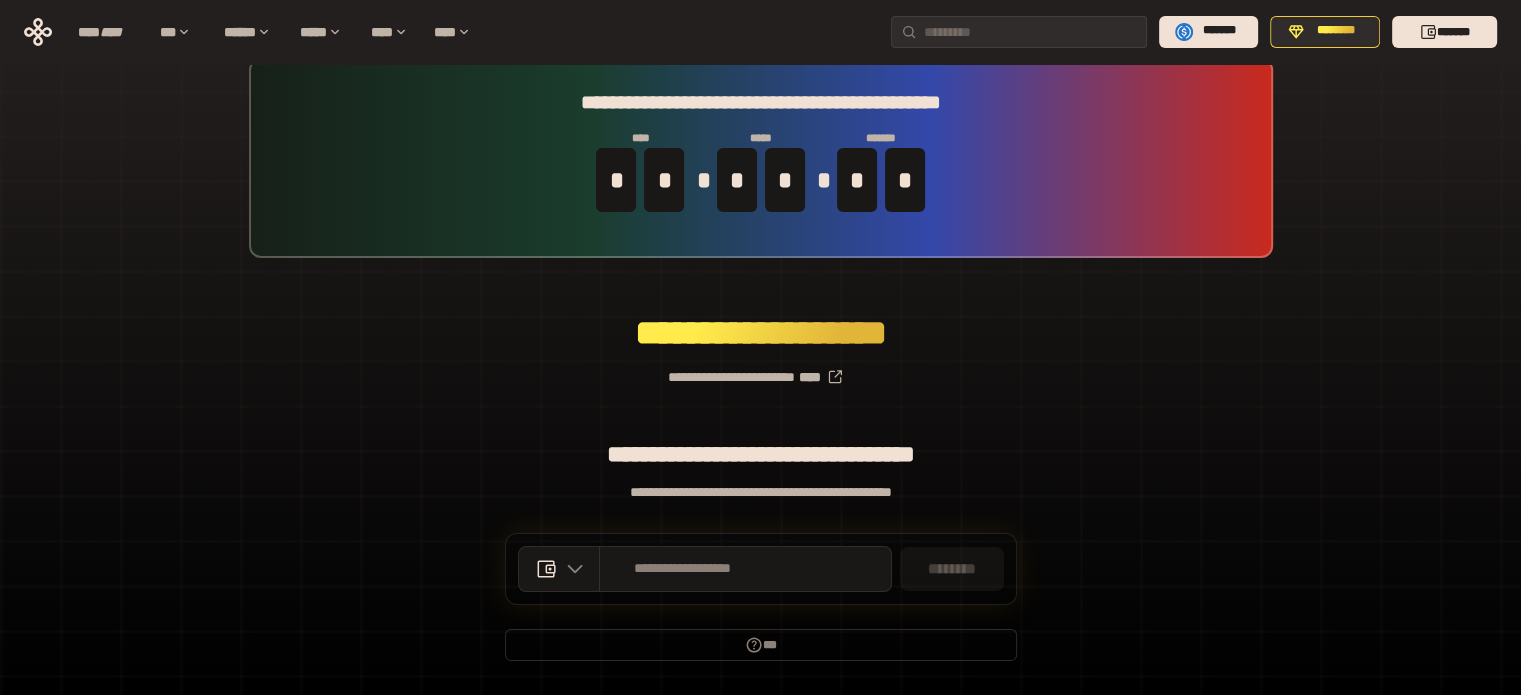 scroll, scrollTop: 0, scrollLeft: 0, axis: both 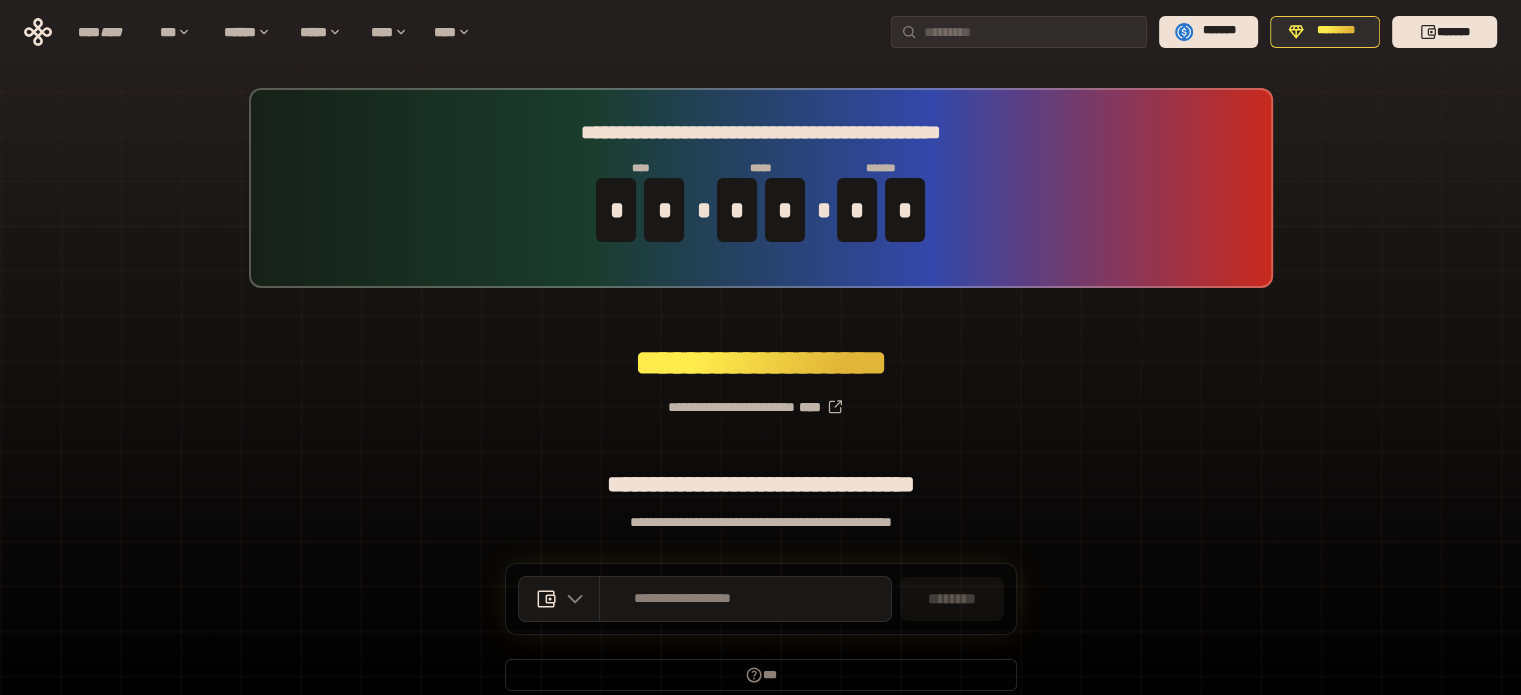 click on "**********" at bounding box center [760, 399] 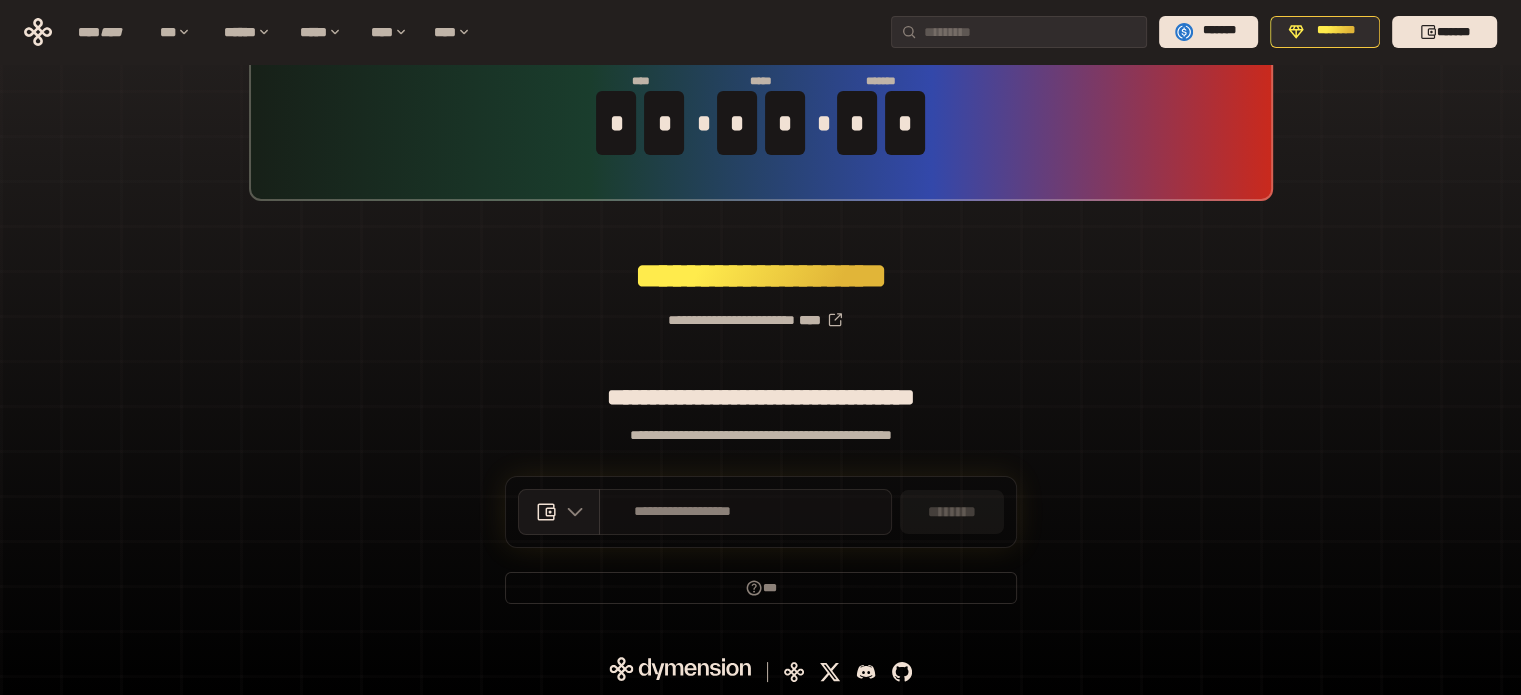 click on "**********" at bounding box center [683, 512] 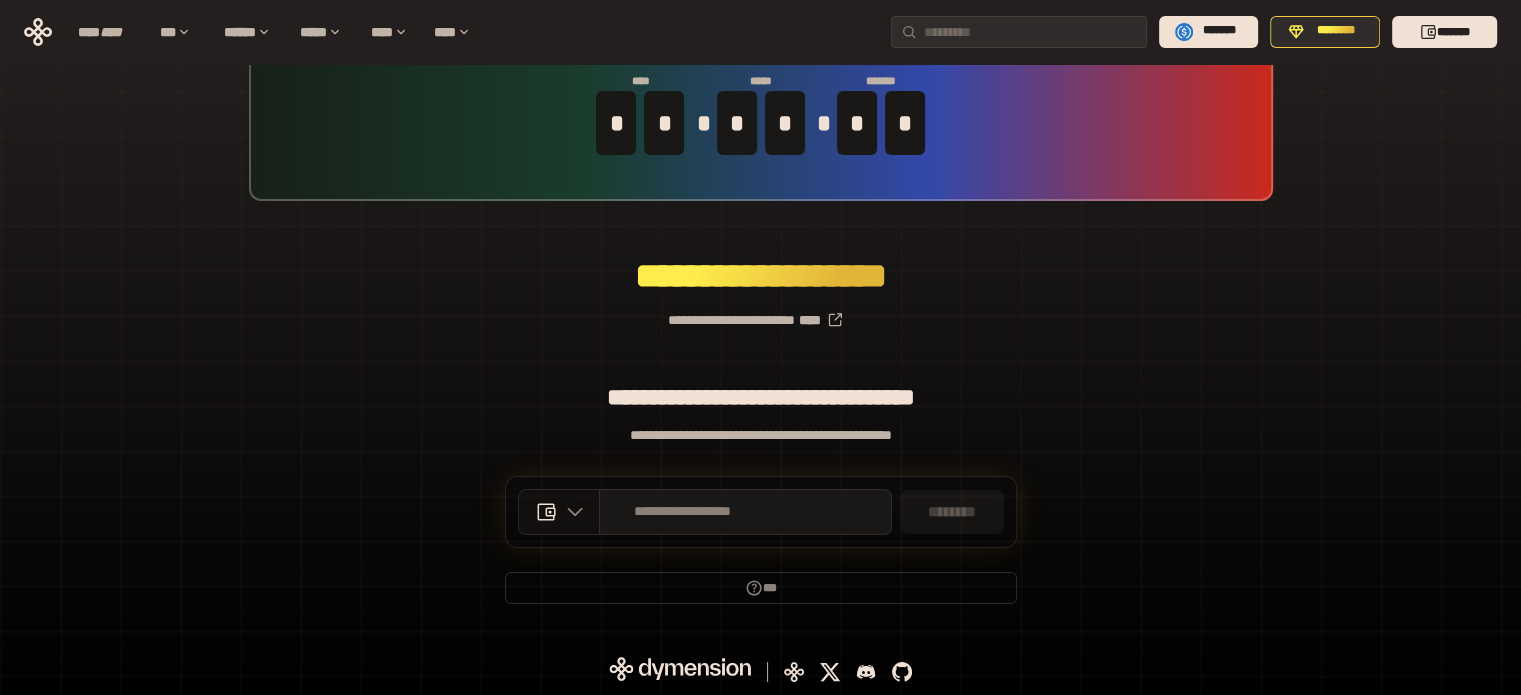 click 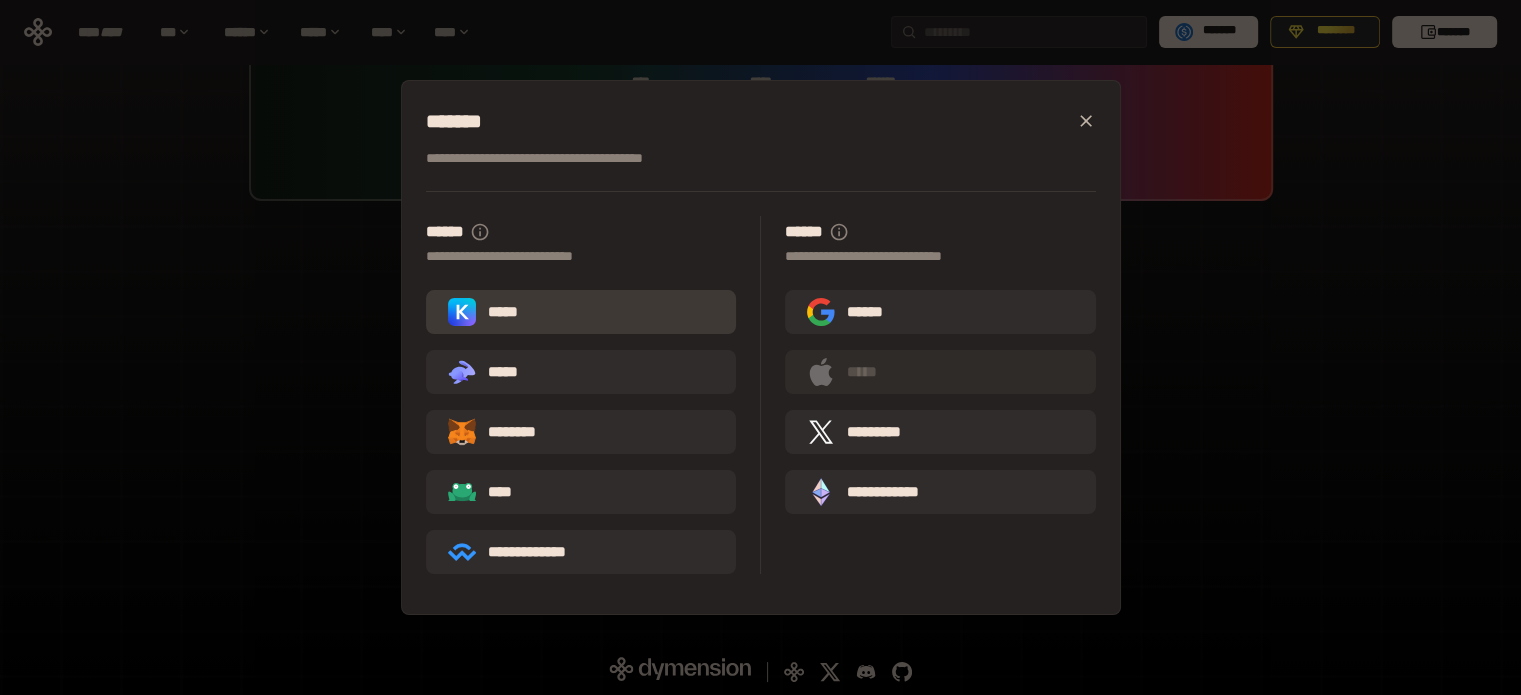 click on "*****" at bounding box center (581, 312) 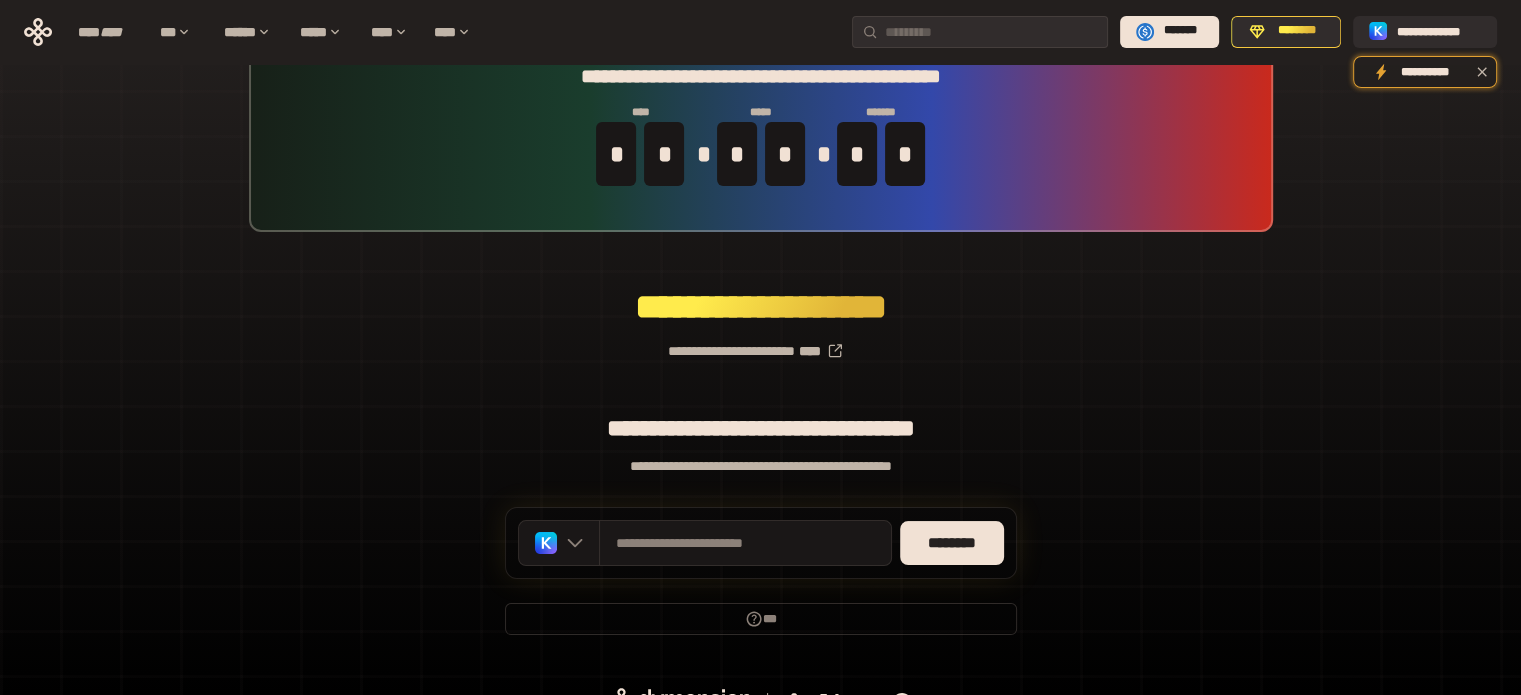 scroll, scrollTop: 87, scrollLeft: 0, axis: vertical 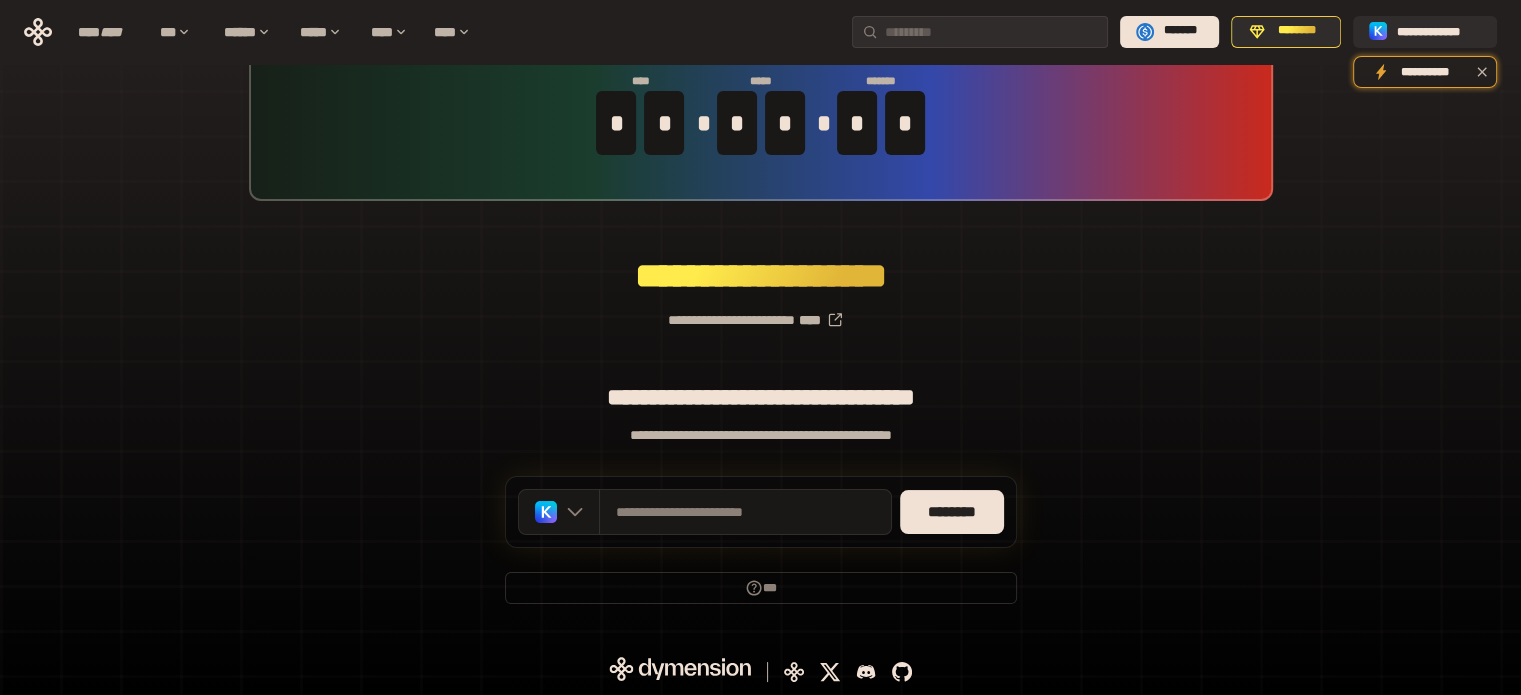 click on "**********" at bounding box center [760, 312] 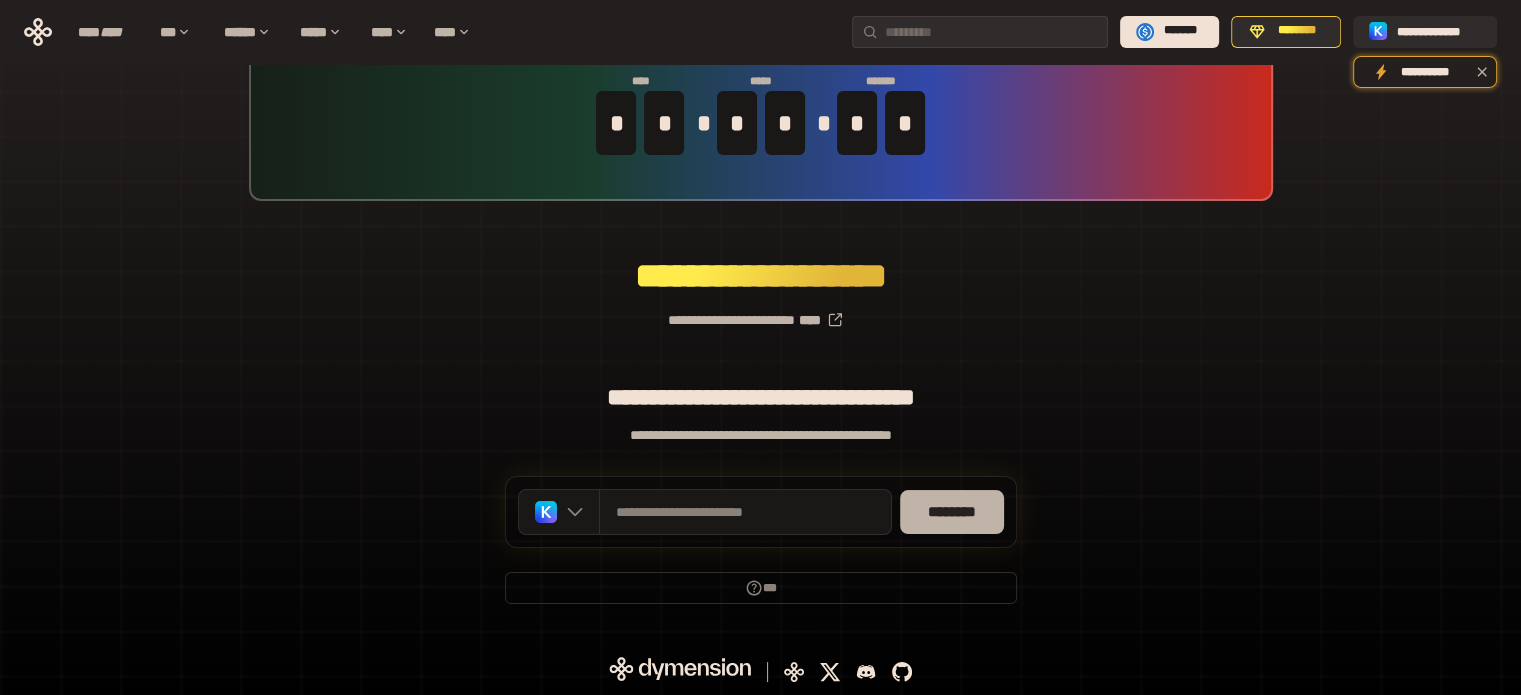 click on "********" at bounding box center (952, 512) 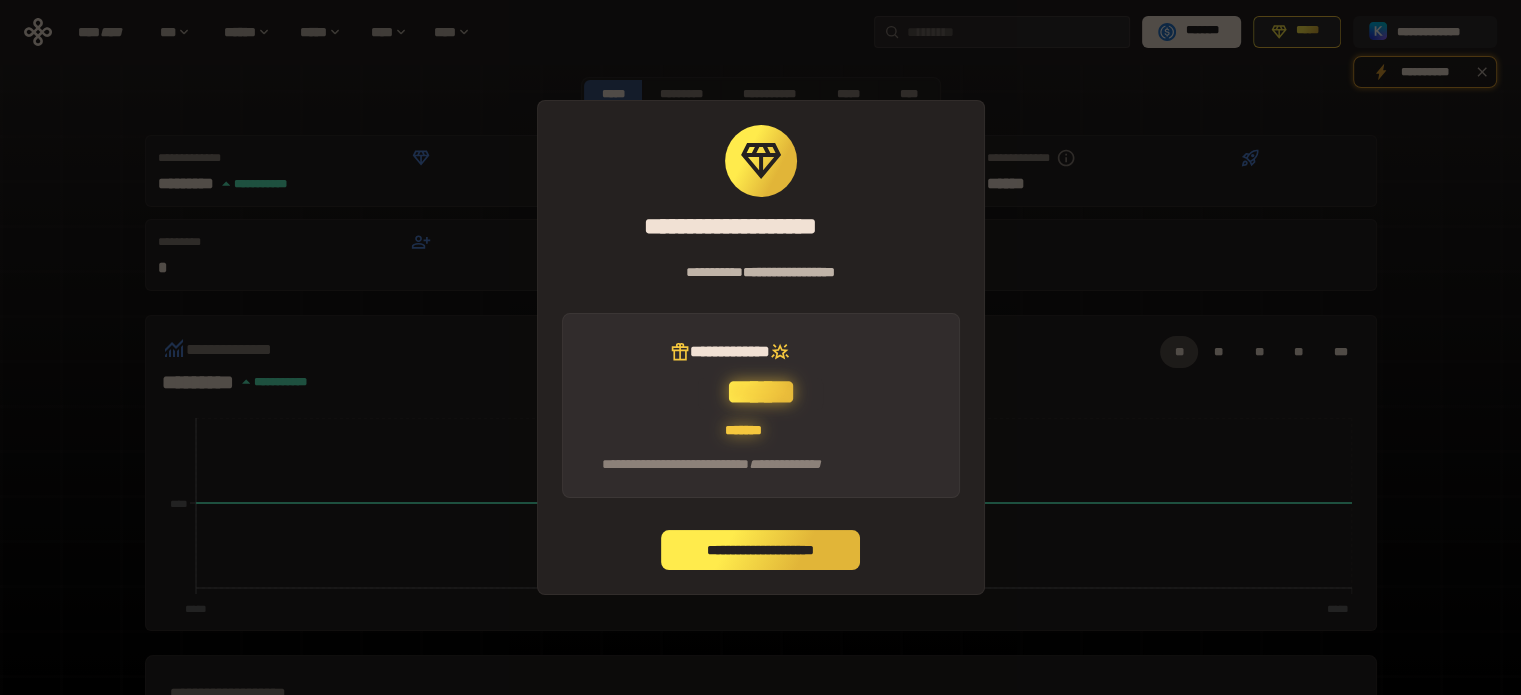 click on "**********" at bounding box center (761, 550) 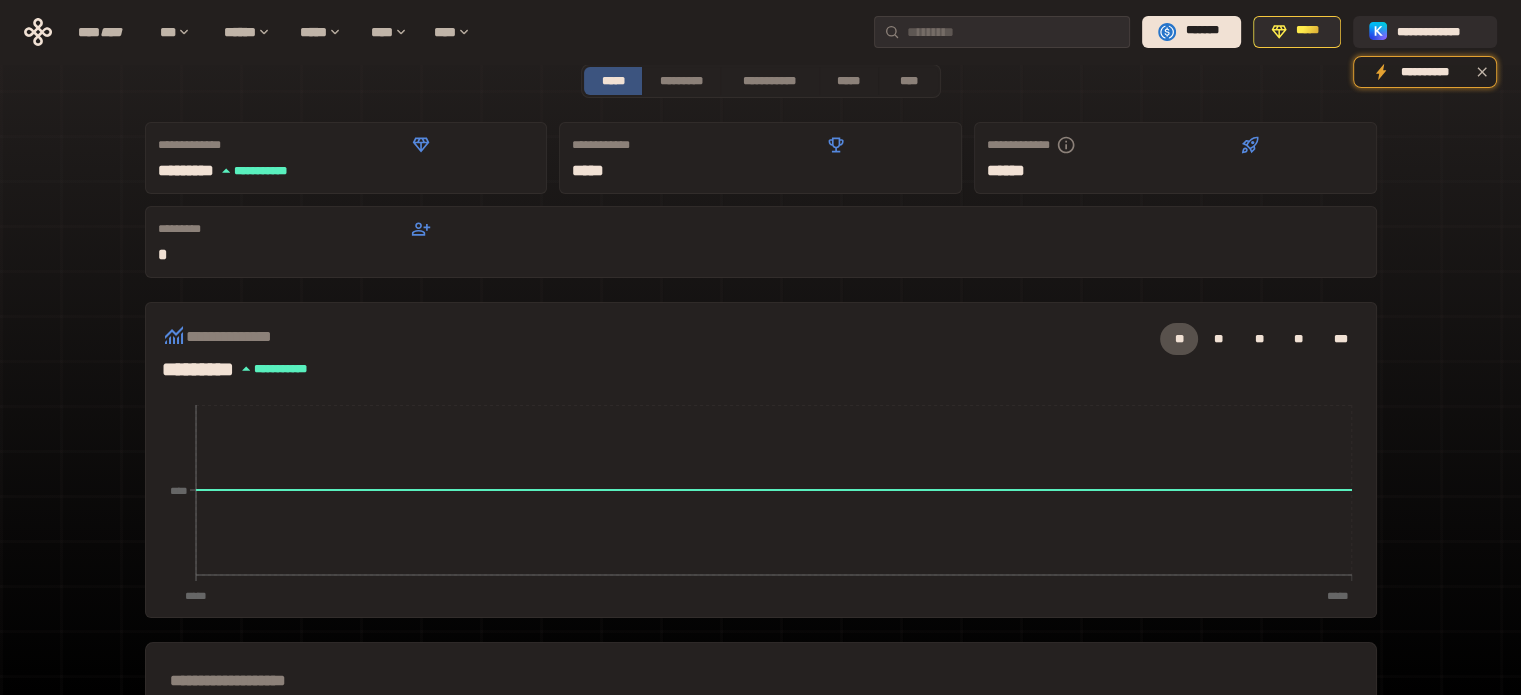 scroll, scrollTop: 0, scrollLeft: 0, axis: both 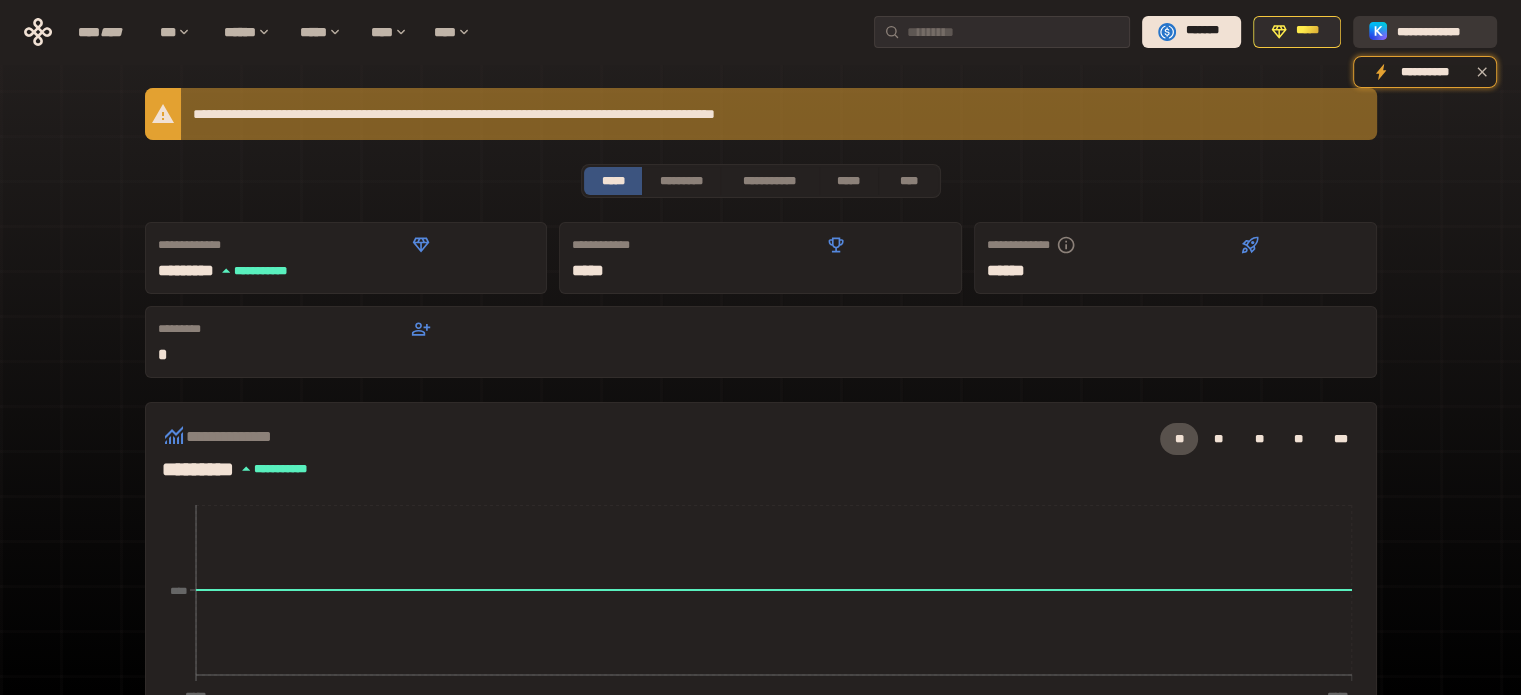click on "**********" at bounding box center (1439, 31) 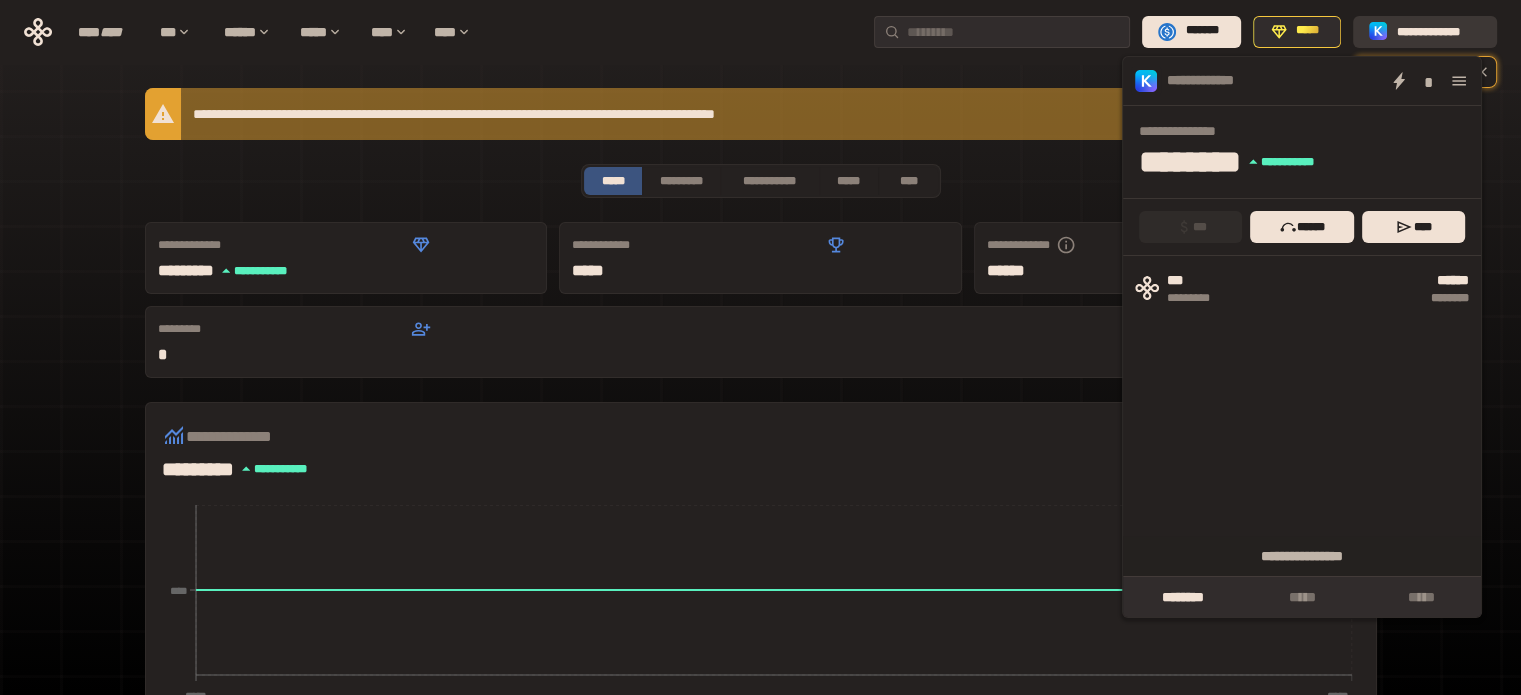 click on "**********" at bounding box center [1439, 31] 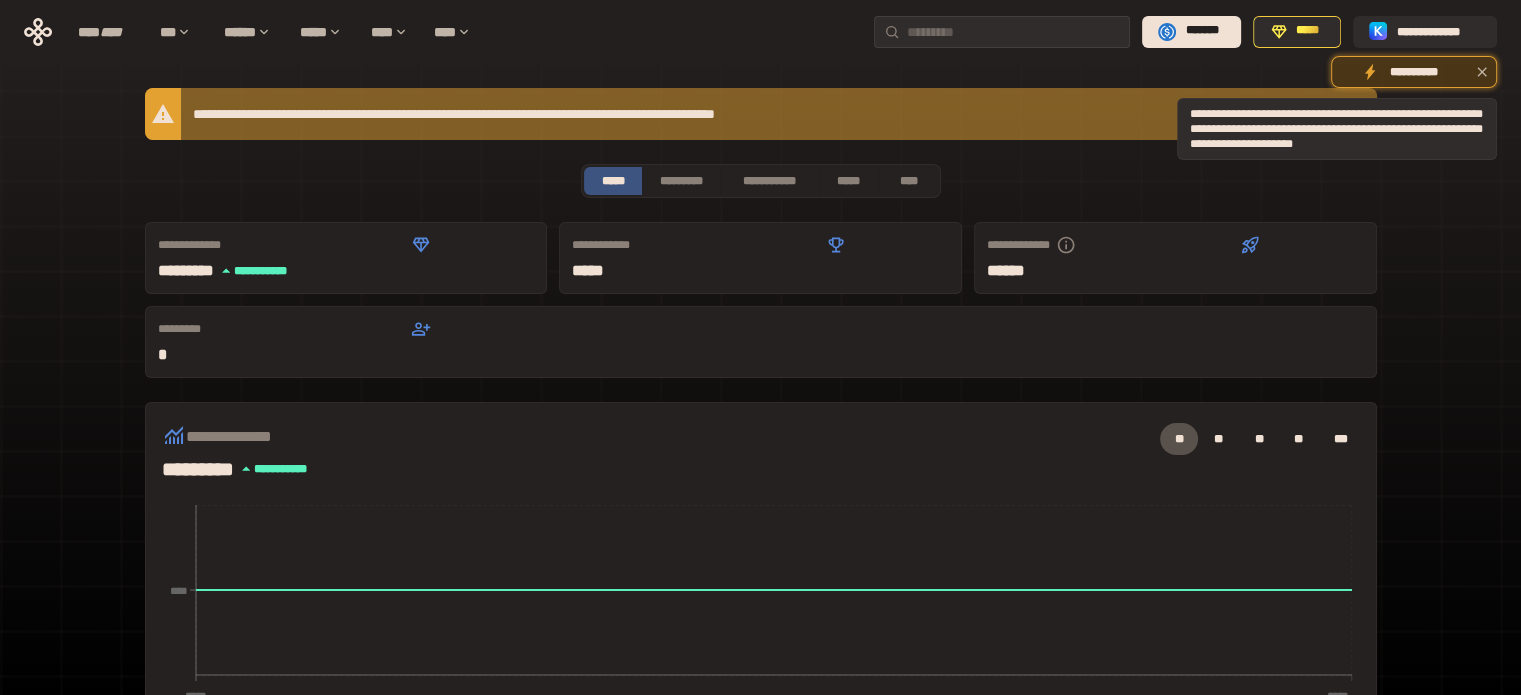click on "**********" at bounding box center [1414, 72] 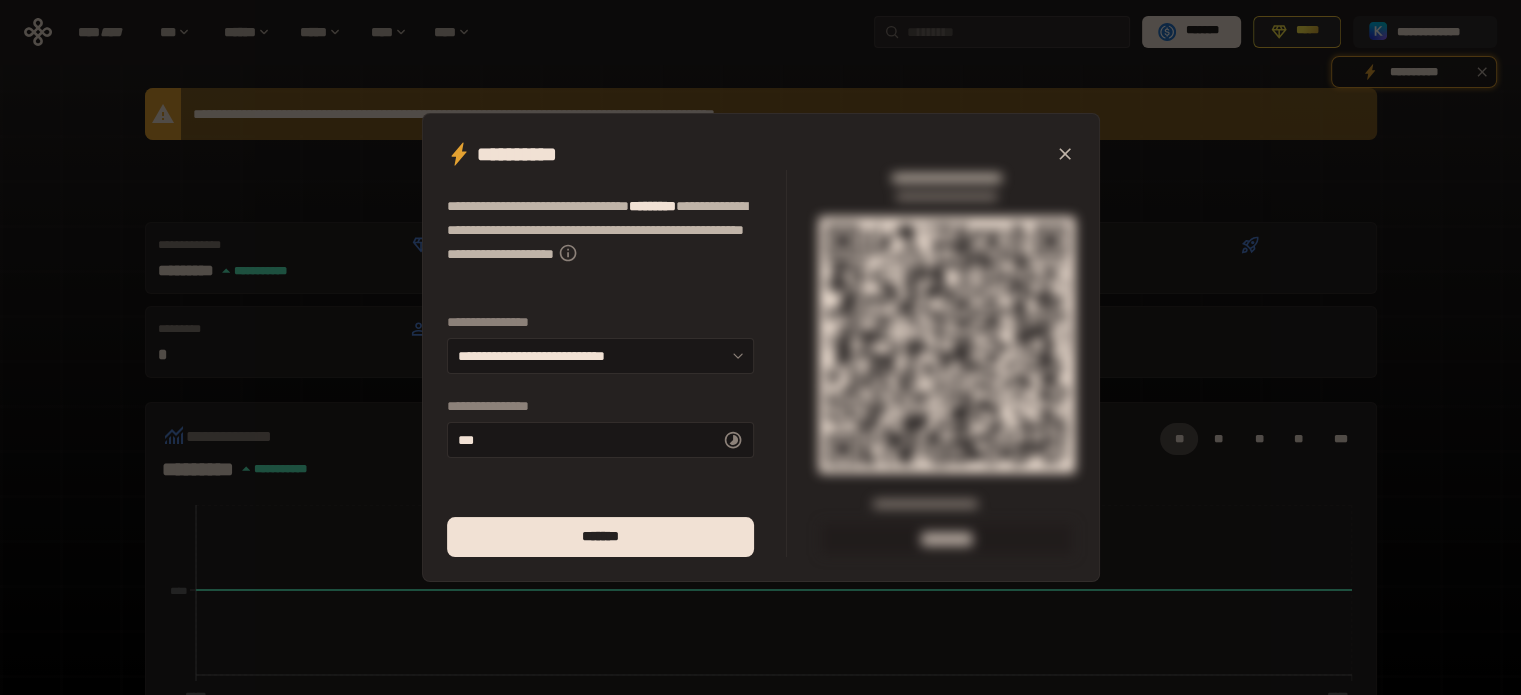 click 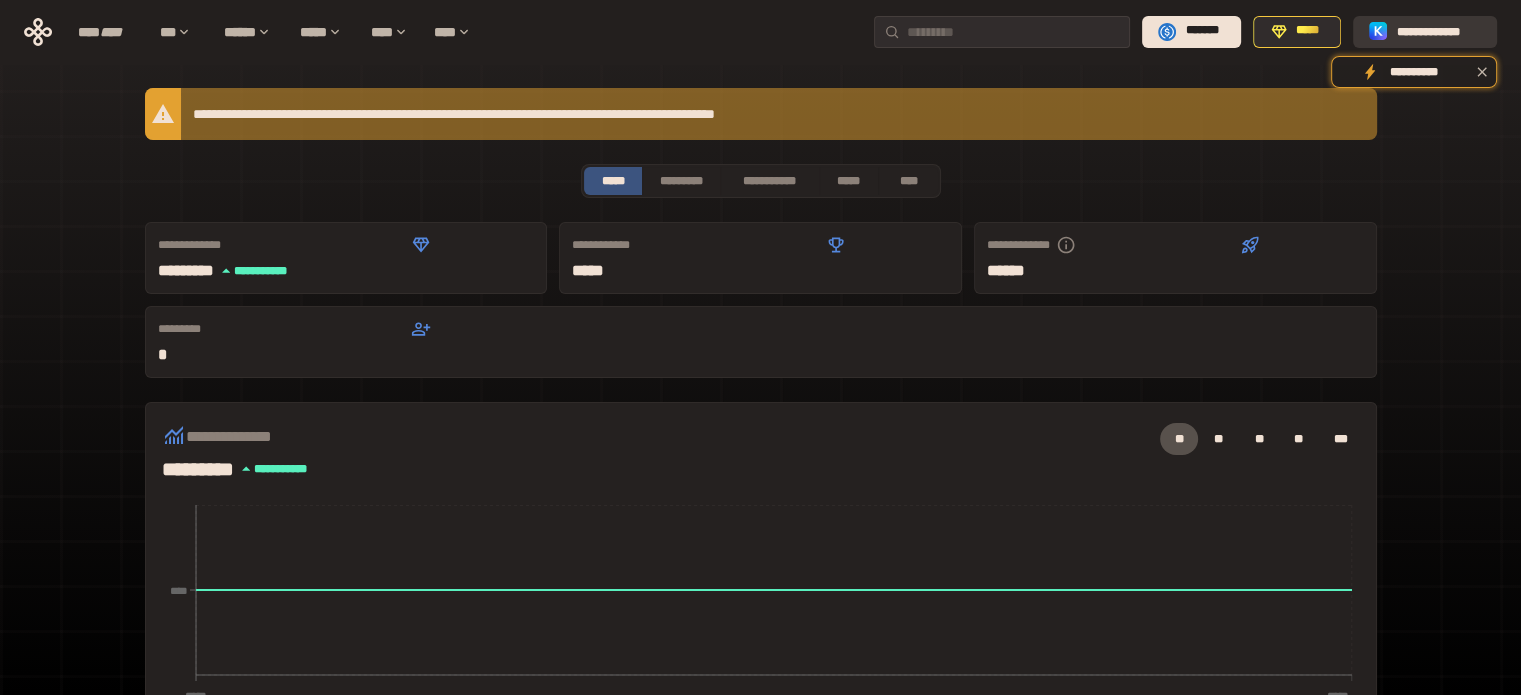 click on "**********" at bounding box center (1439, 31) 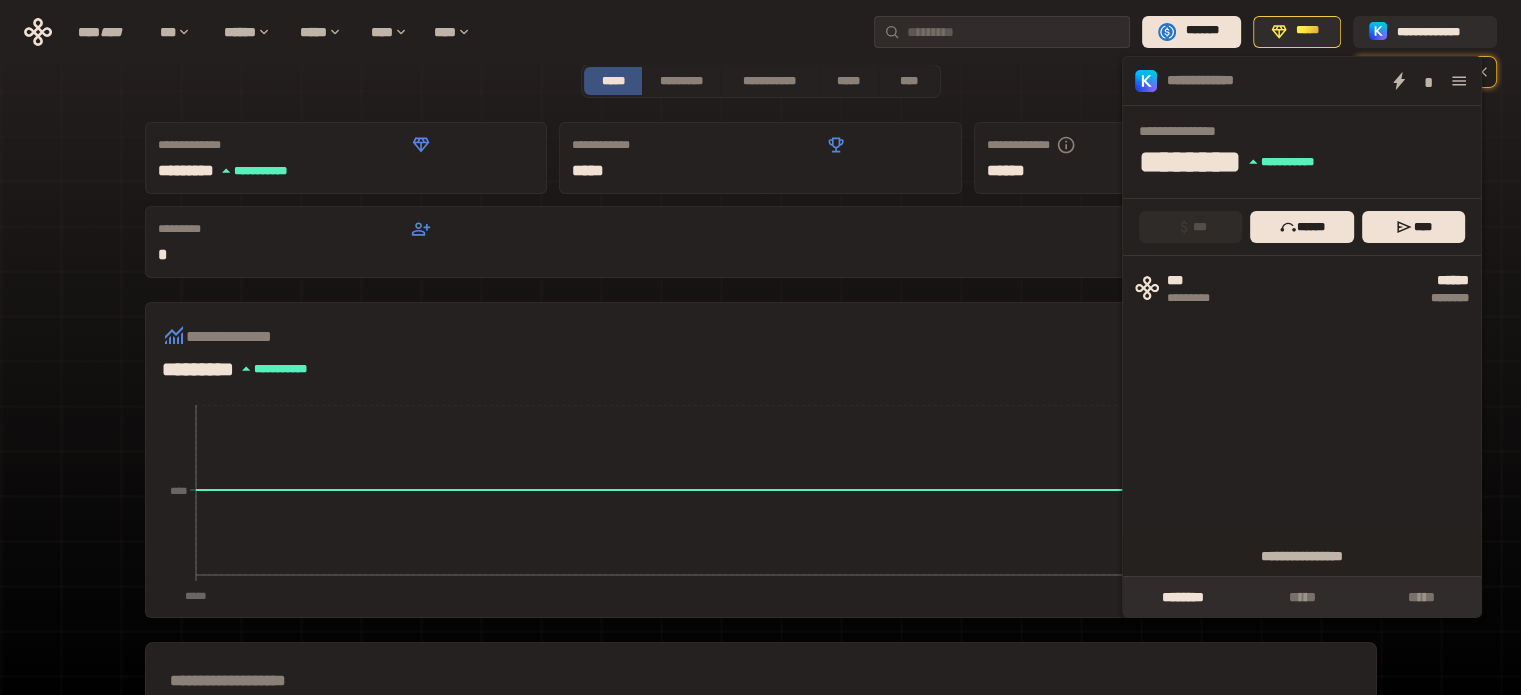 scroll, scrollTop: 0, scrollLeft: 0, axis: both 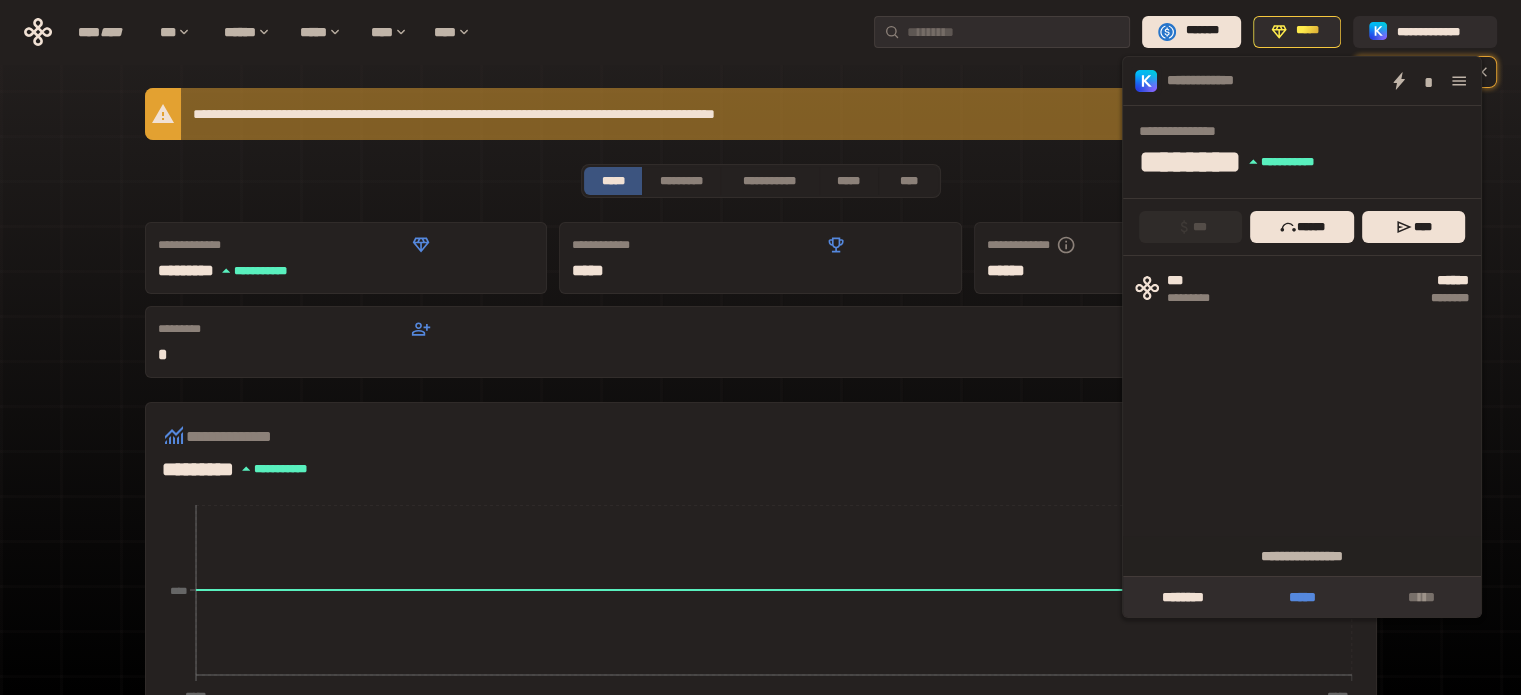click on "*****" at bounding box center [1301, 597] 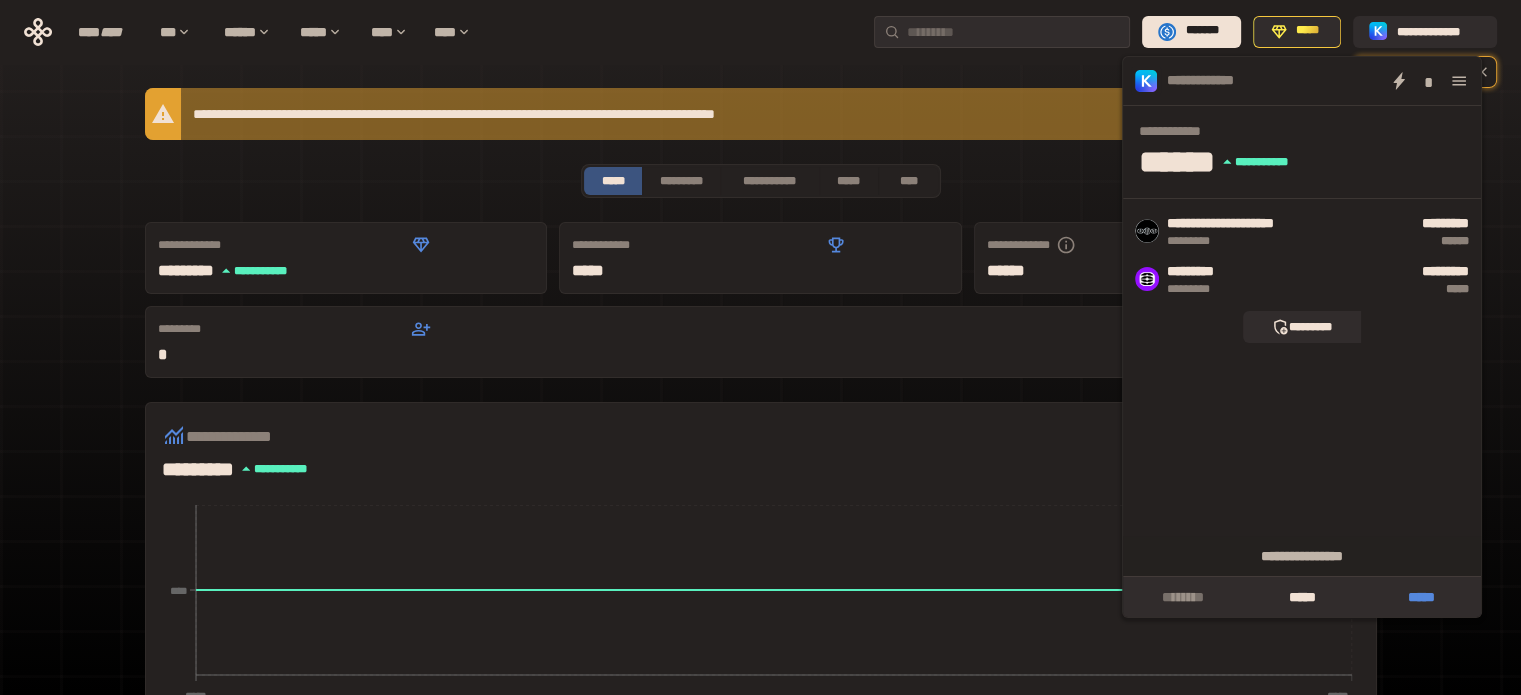 click on "*****" at bounding box center (1421, 597) 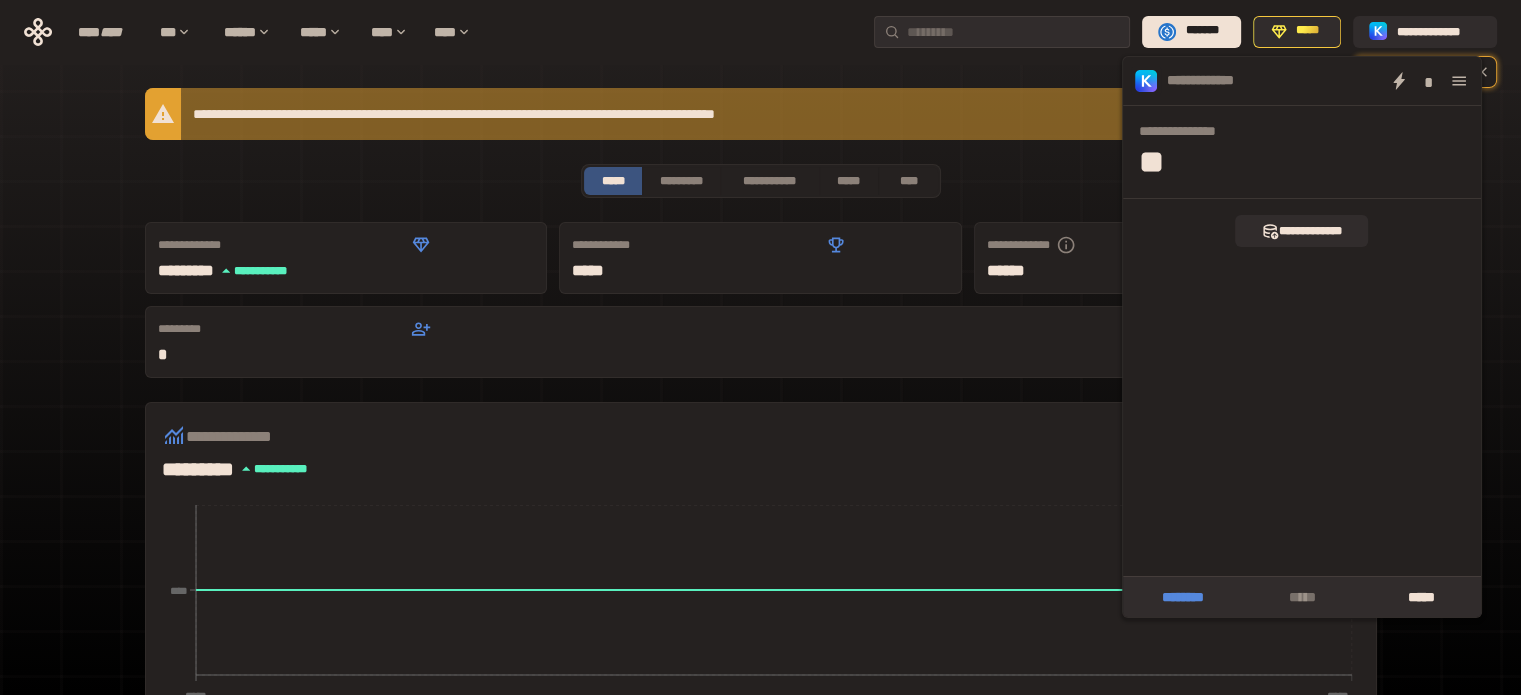 click on "********" at bounding box center (1182, 597) 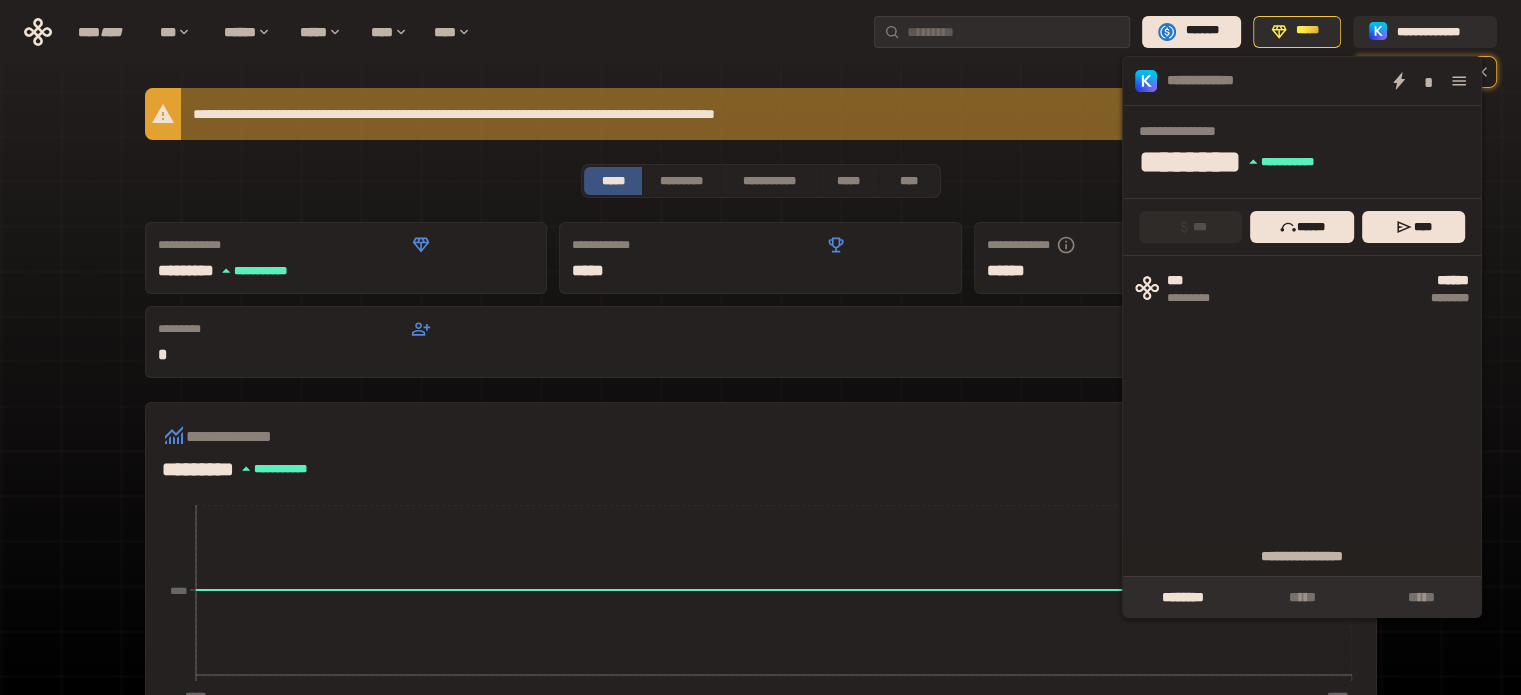 click 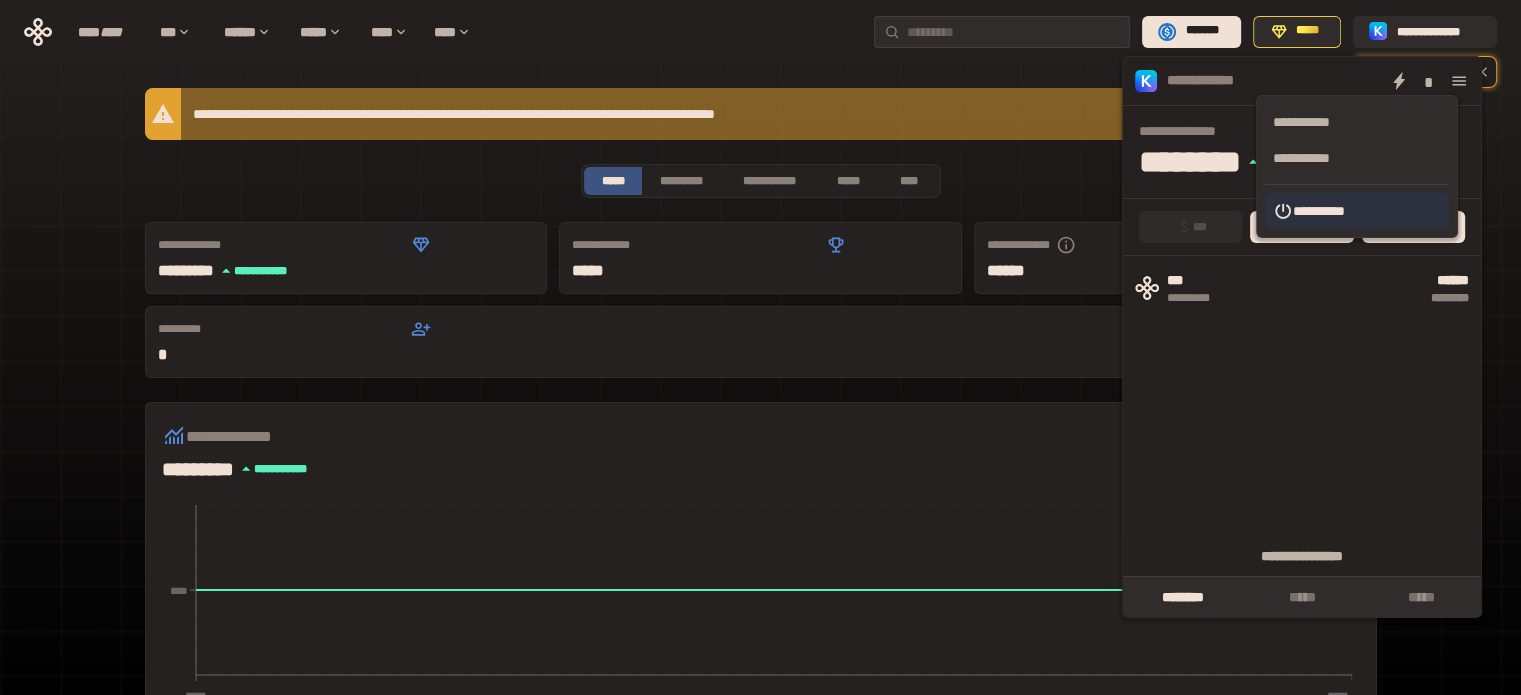 click on "**********" at bounding box center [1357, 211] 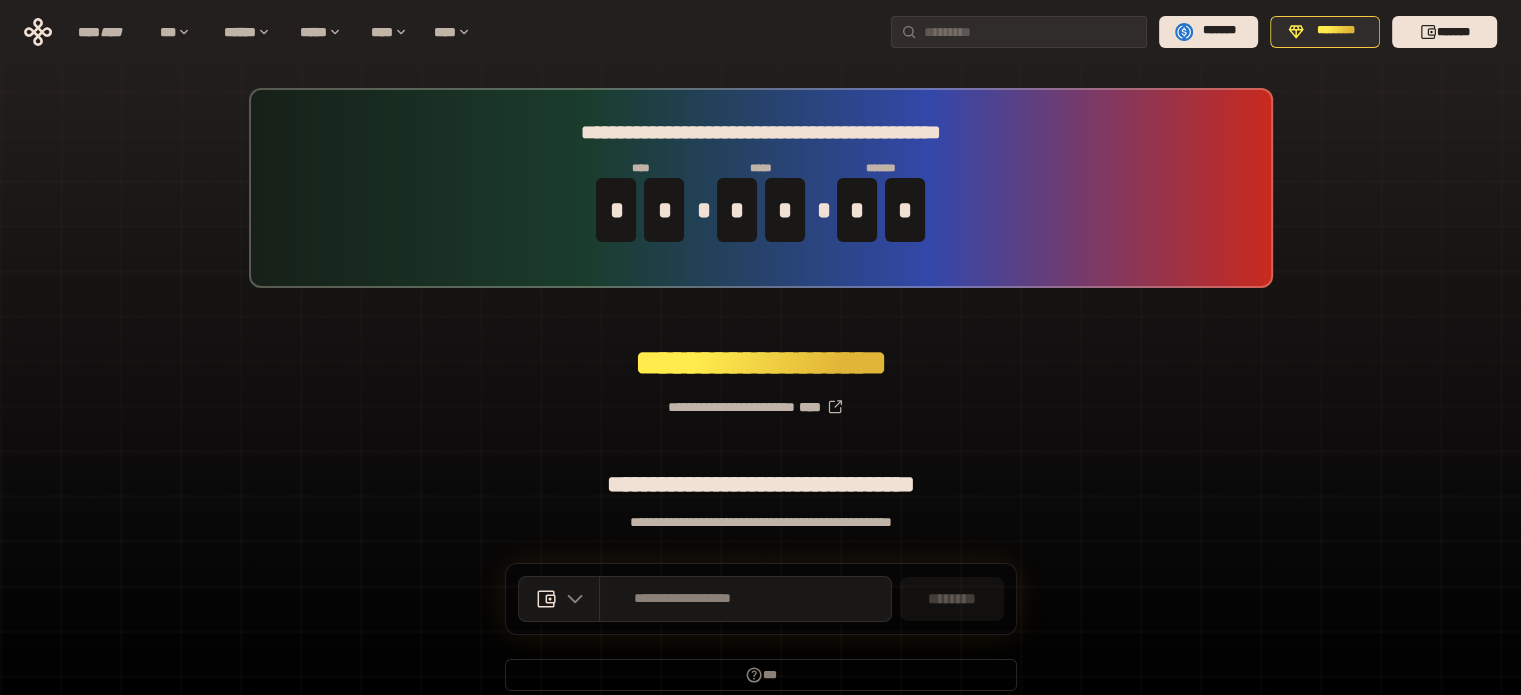 click on "**********" at bounding box center [760, 399] 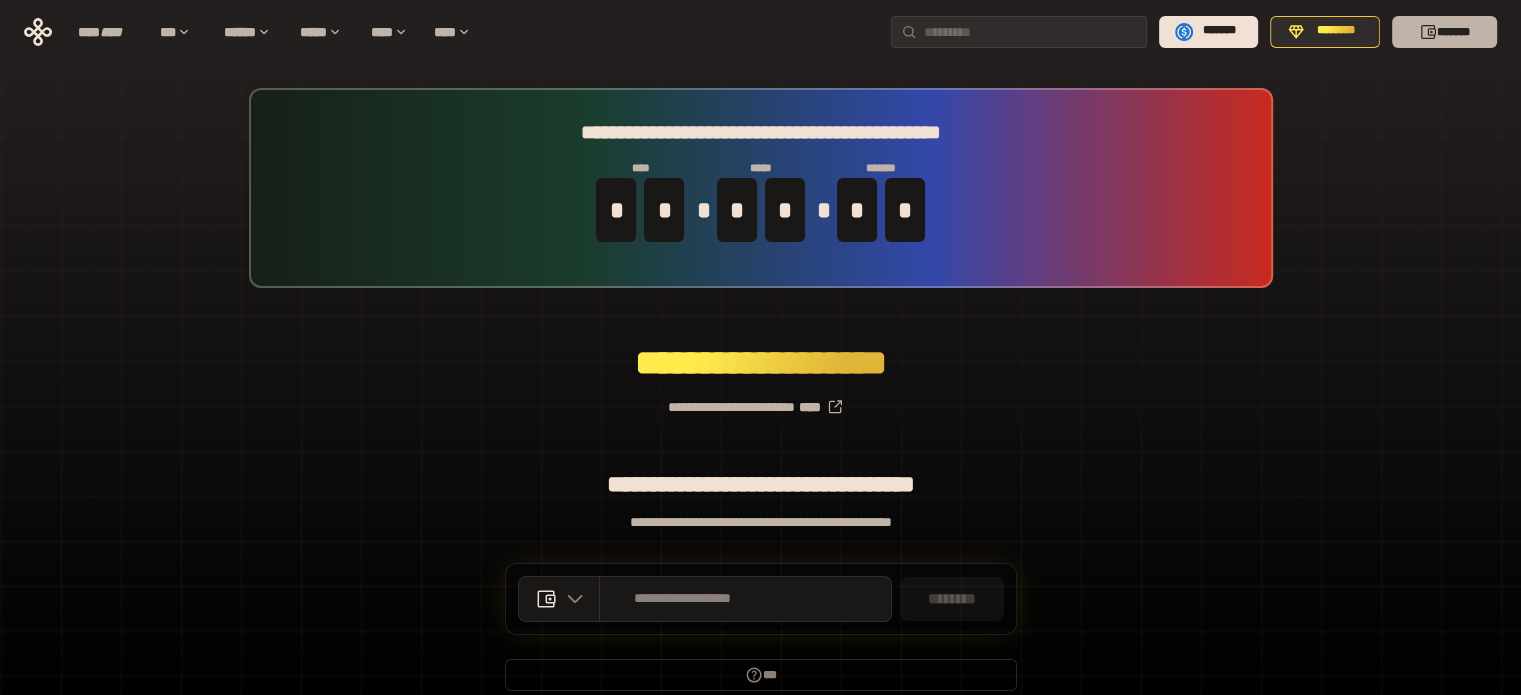 click on "*******" at bounding box center (1444, 32) 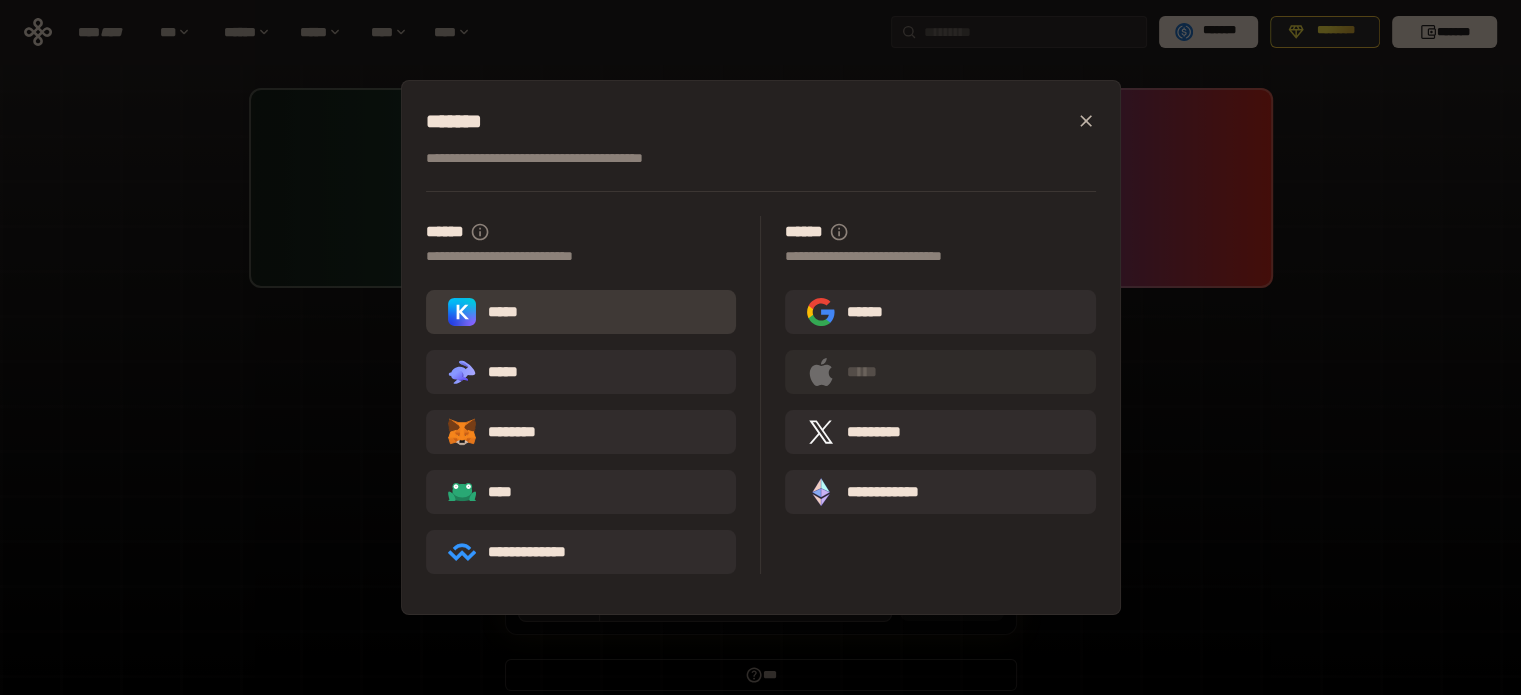 click on "*****" at bounding box center [581, 312] 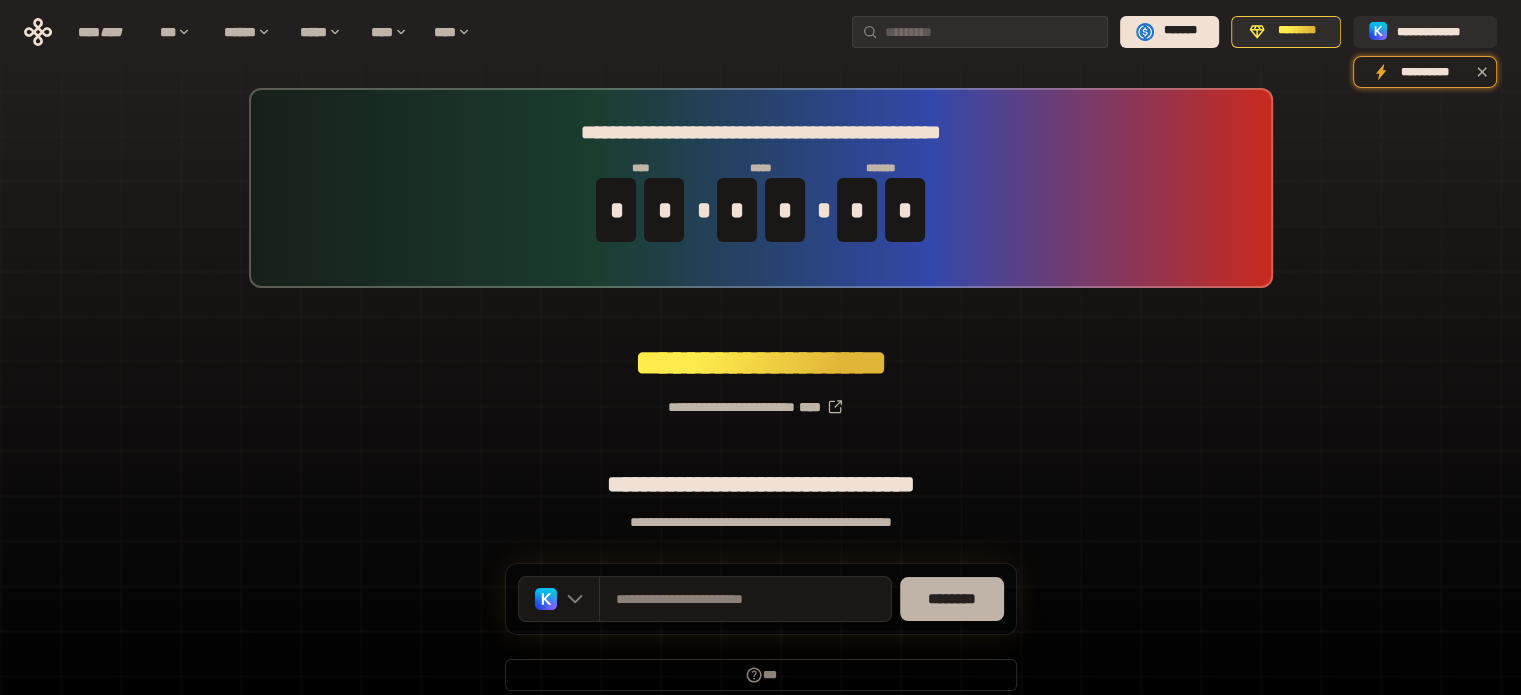click on "********" at bounding box center [952, 599] 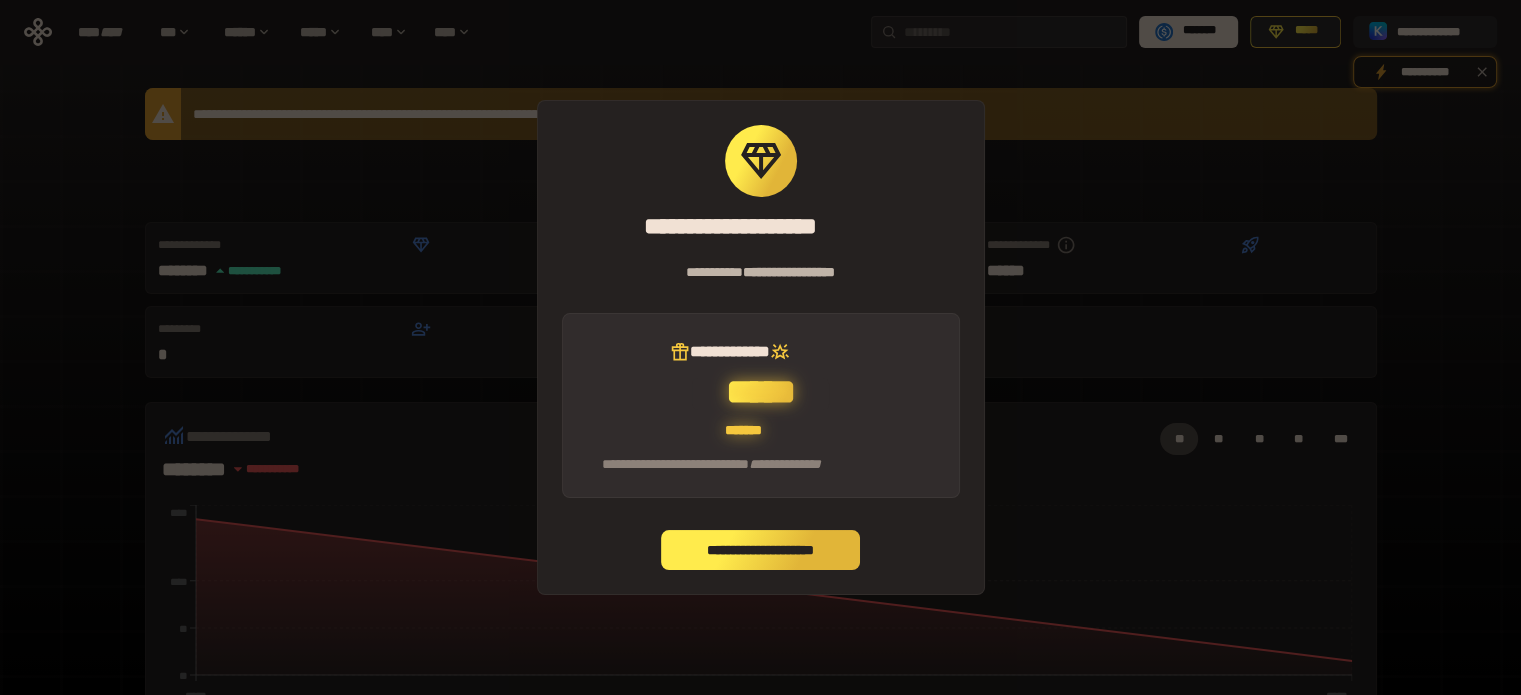 click on "**********" at bounding box center [761, 550] 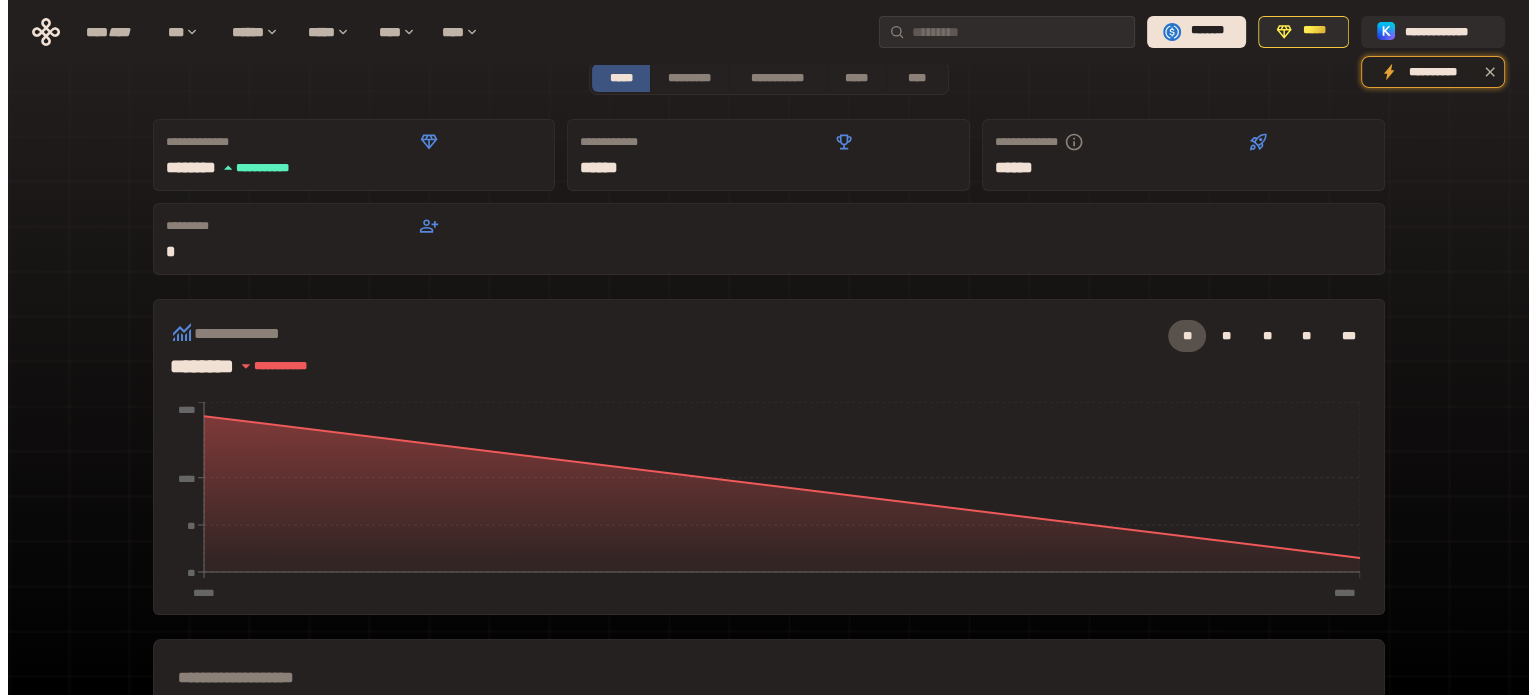 scroll, scrollTop: 0, scrollLeft: 0, axis: both 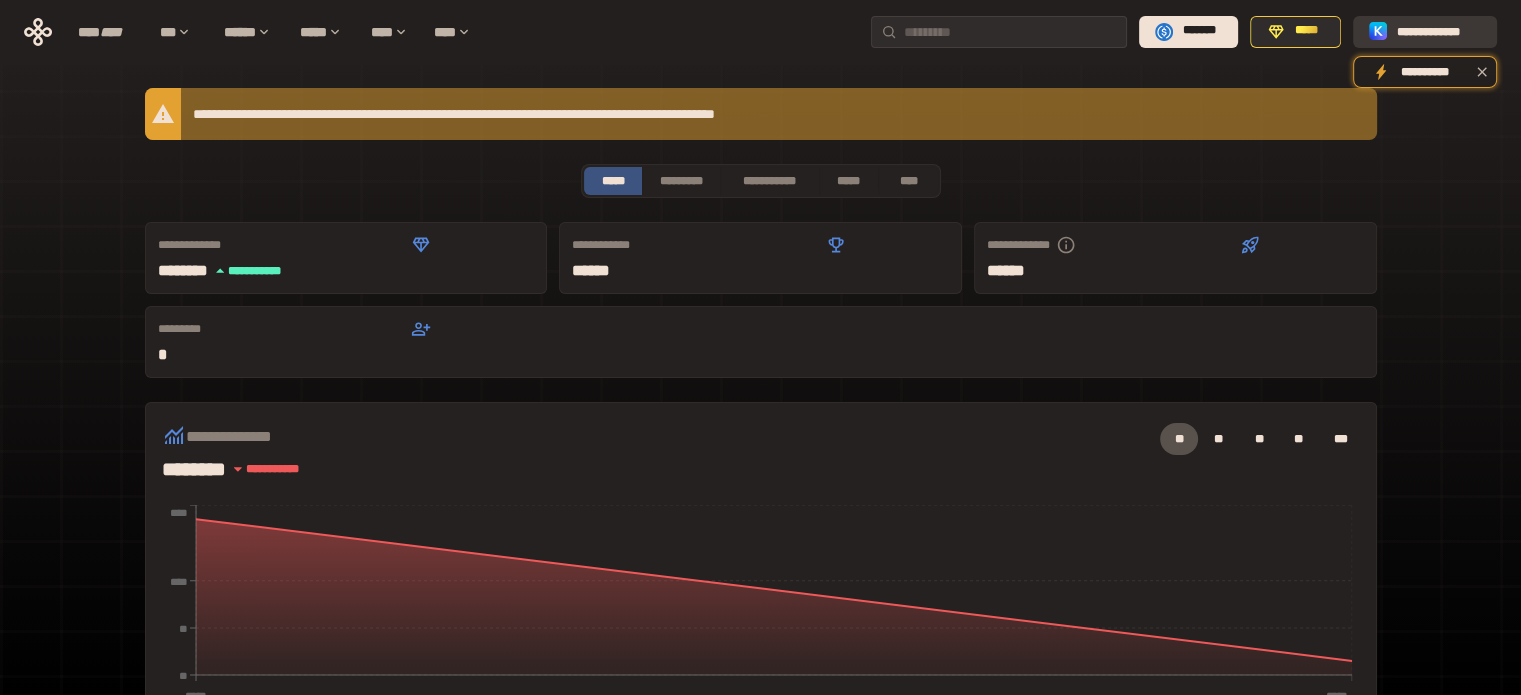 click on "**********" at bounding box center [1439, 31] 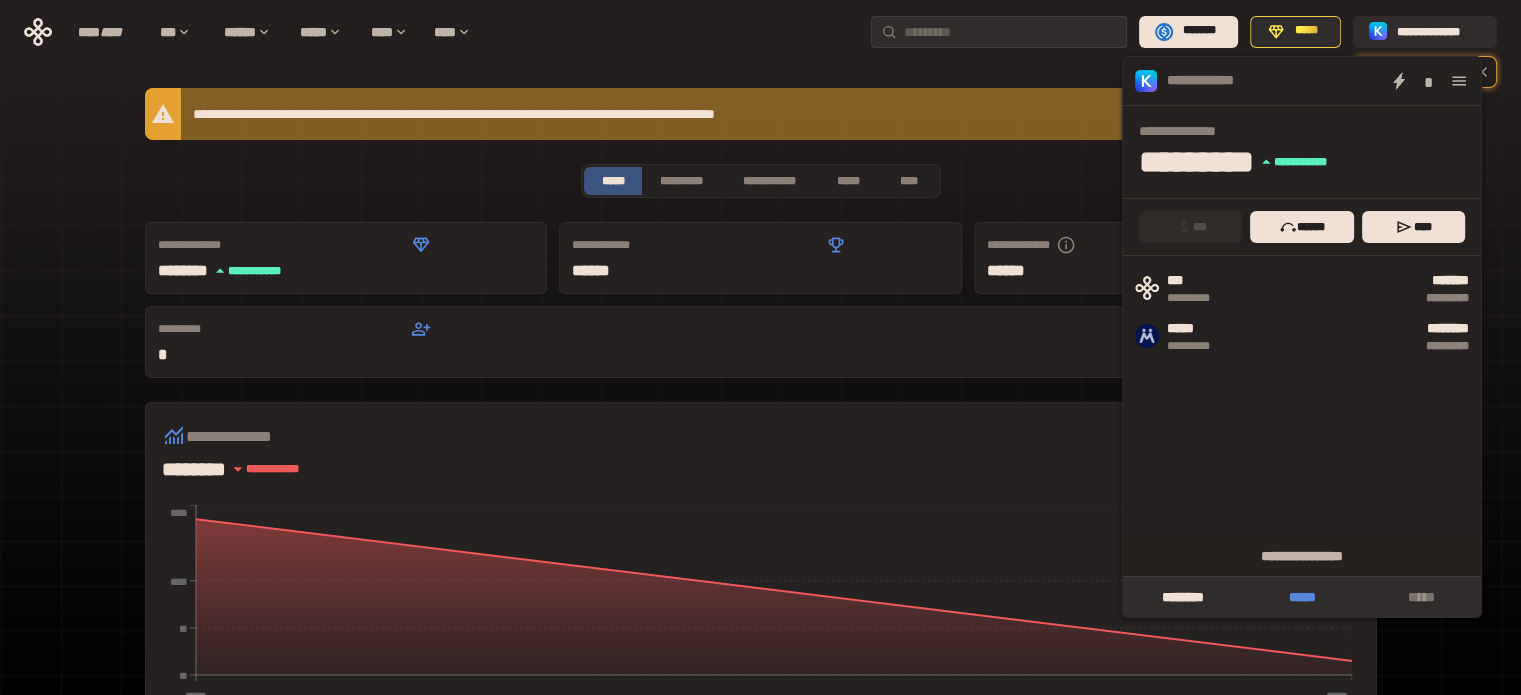 click on "*****" at bounding box center (1301, 597) 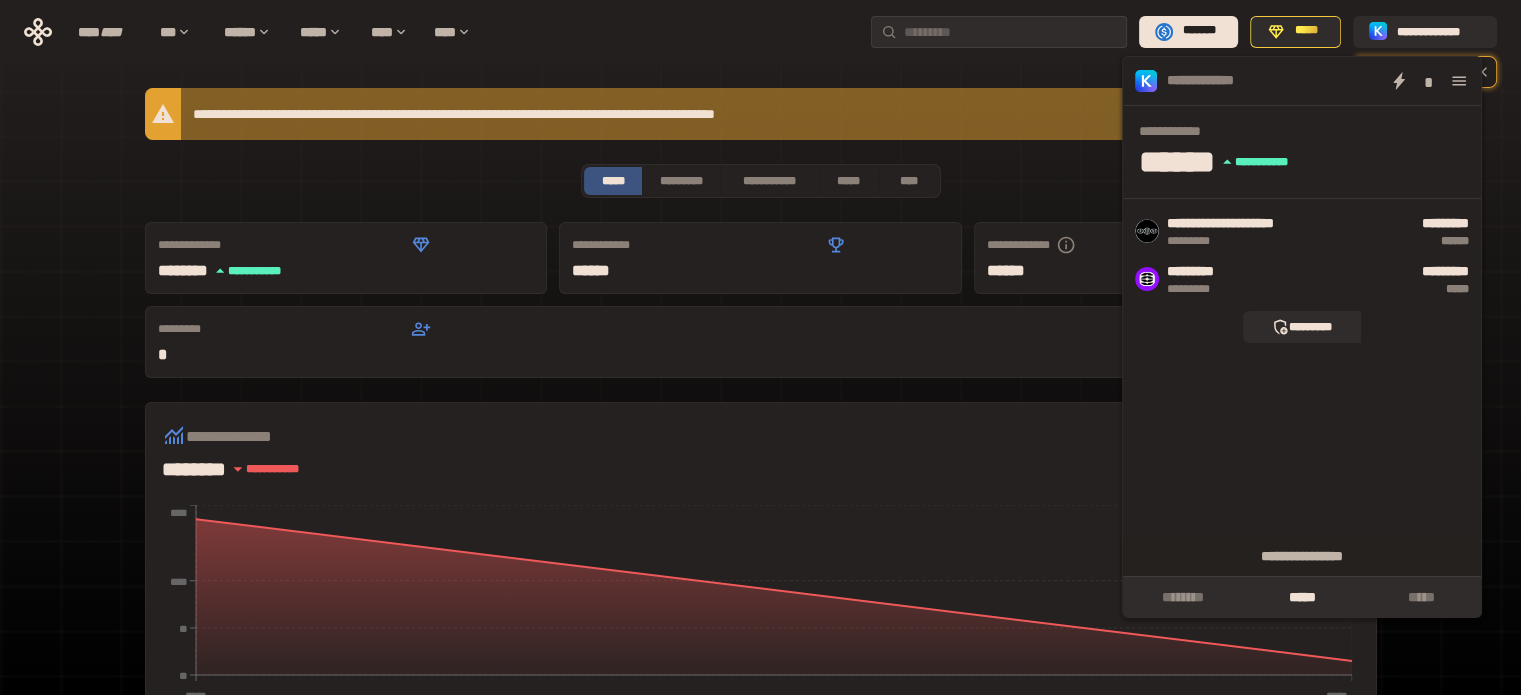 click 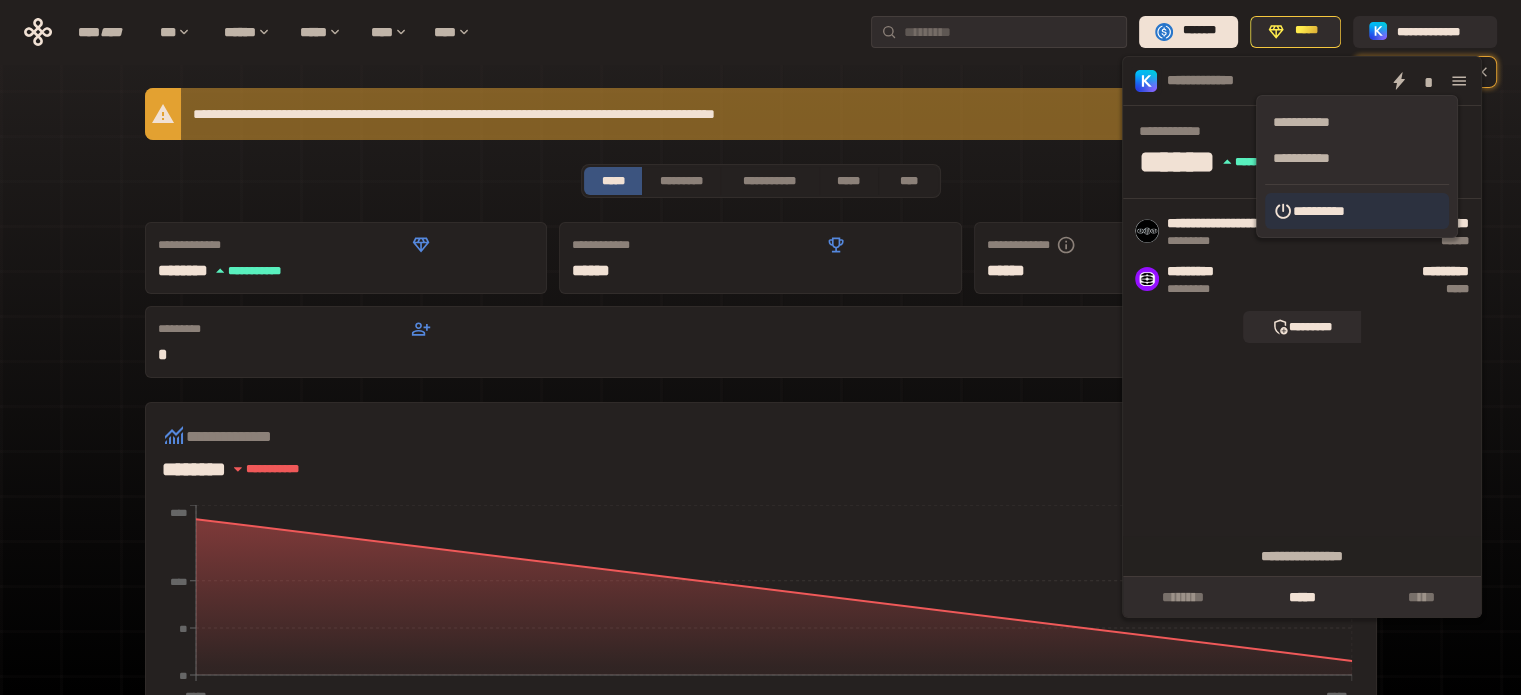 click on "**********" at bounding box center (1357, 211) 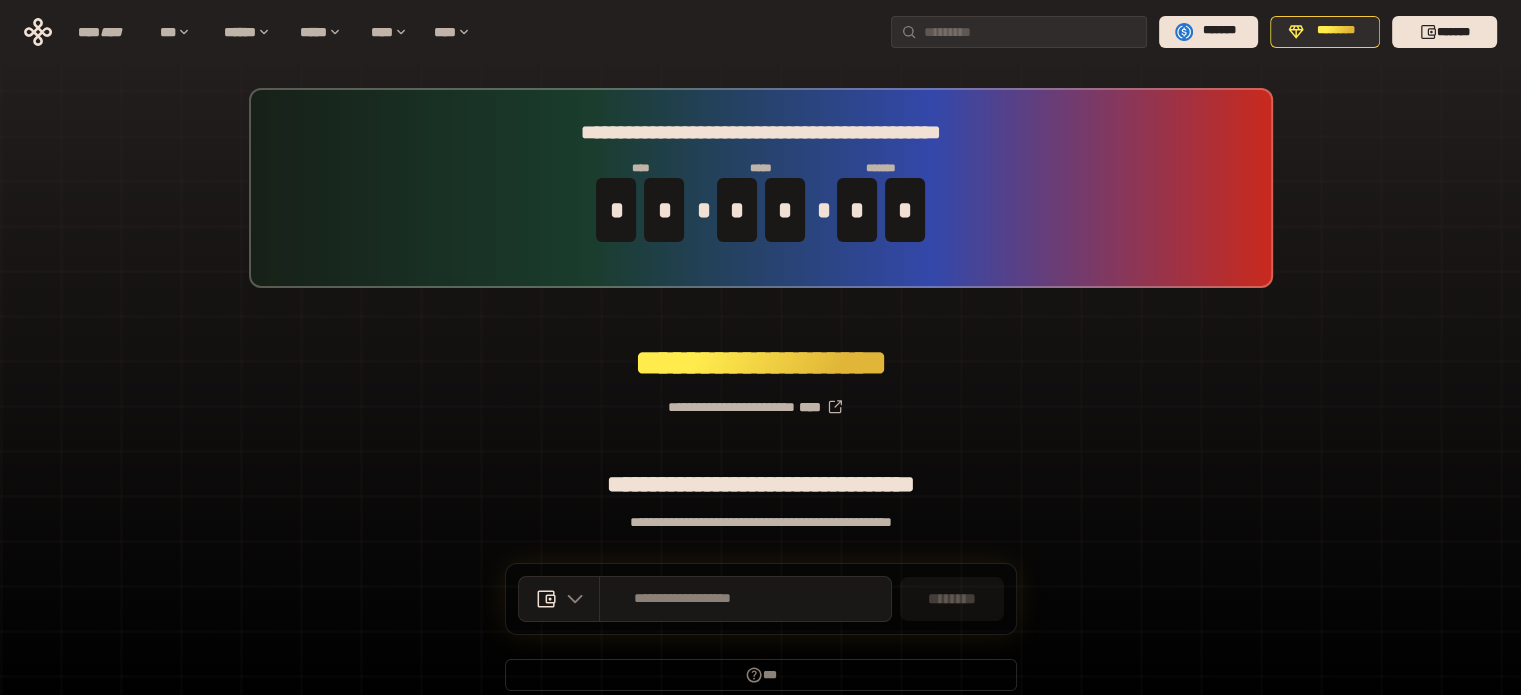click on "**********" at bounding box center [760, 399] 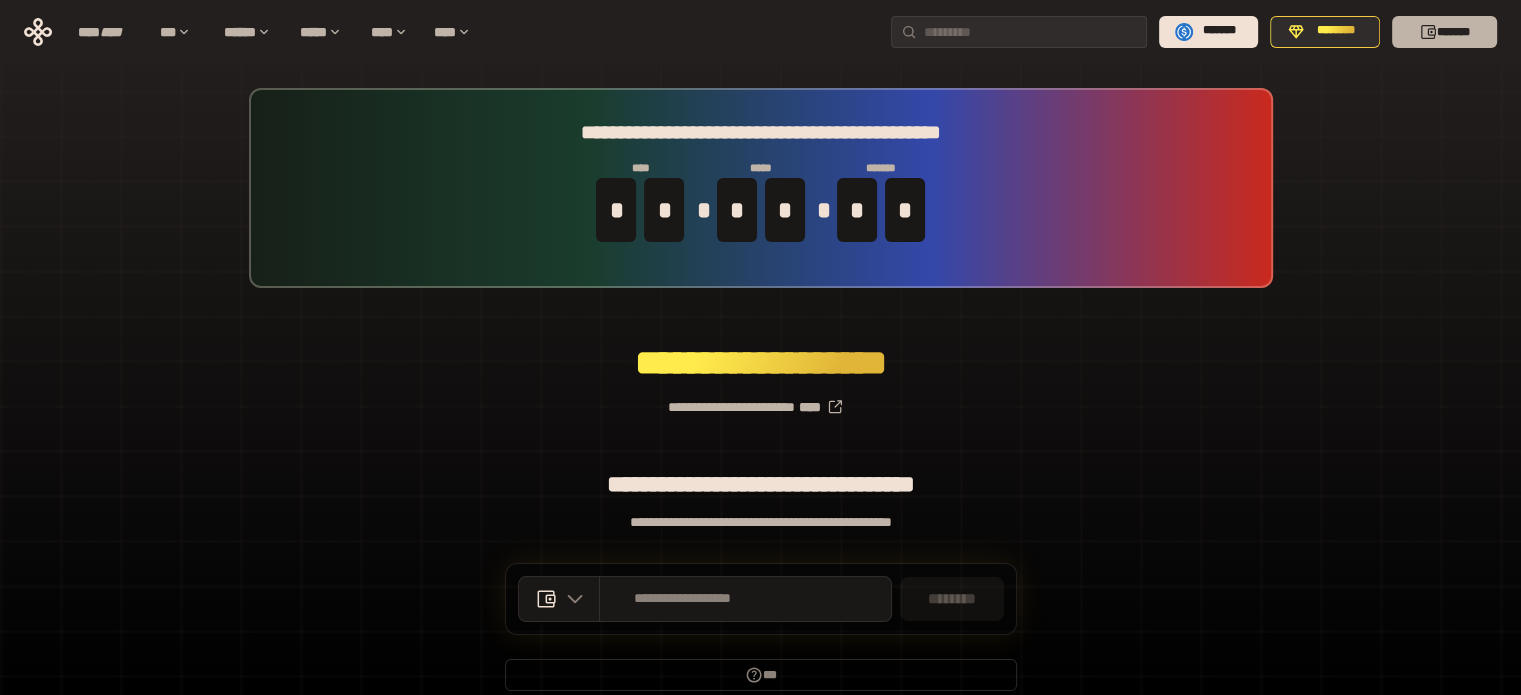 click on "*******" at bounding box center [1444, 32] 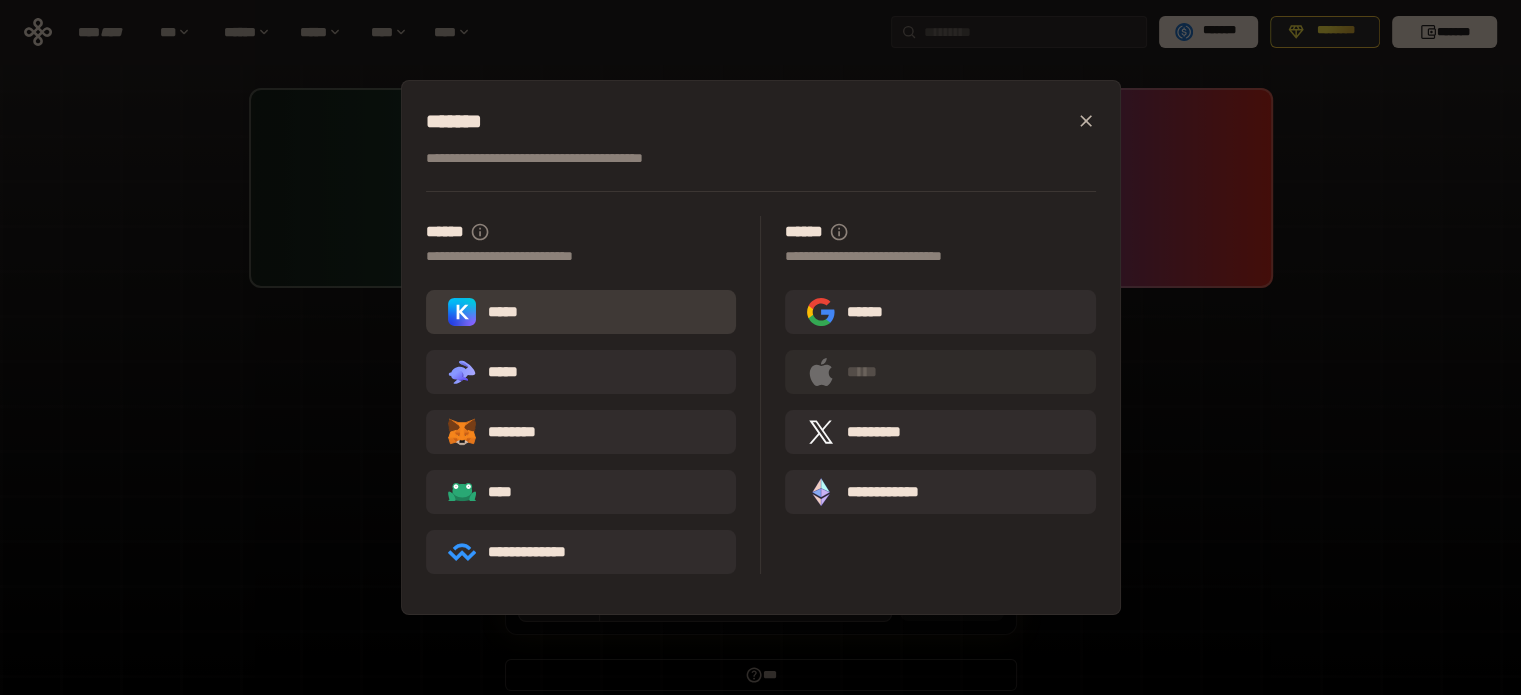 click on "*****" at bounding box center (487, 312) 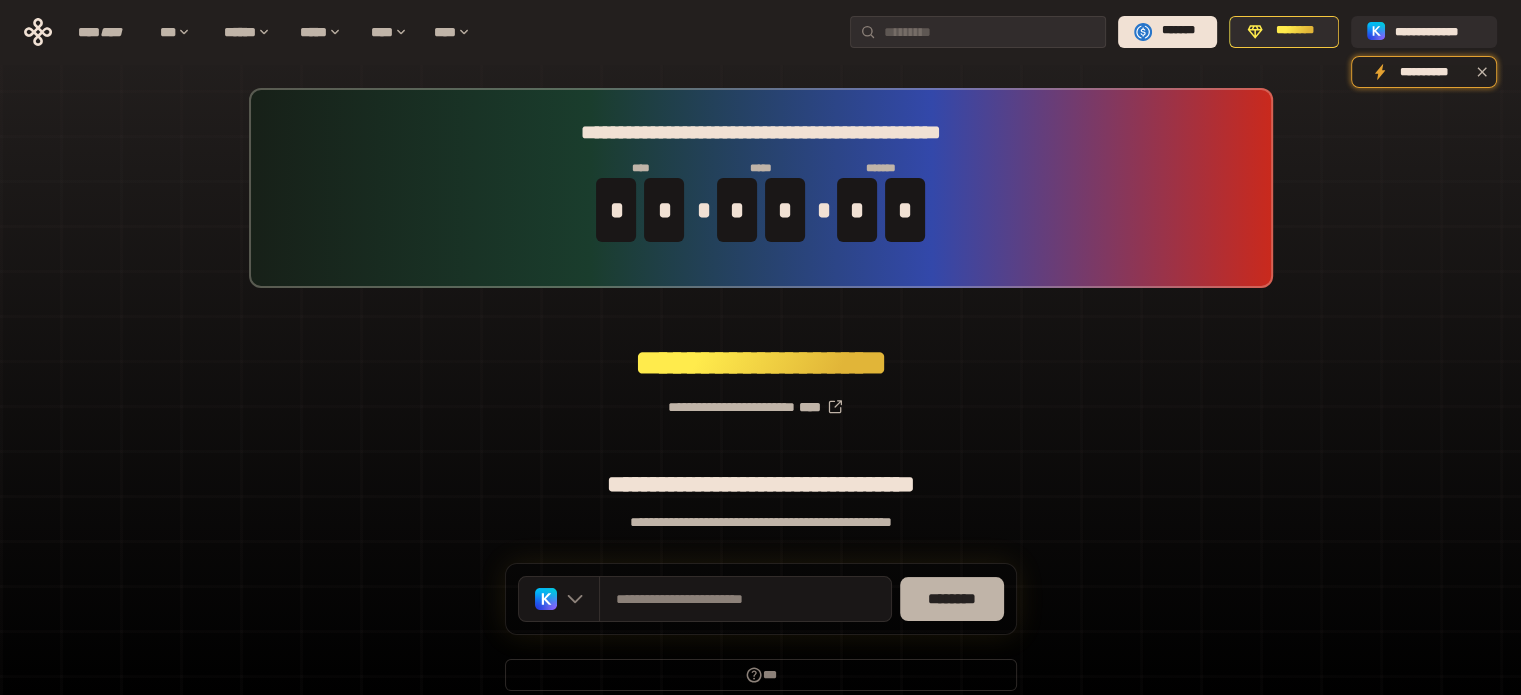 click on "********" at bounding box center (952, 599) 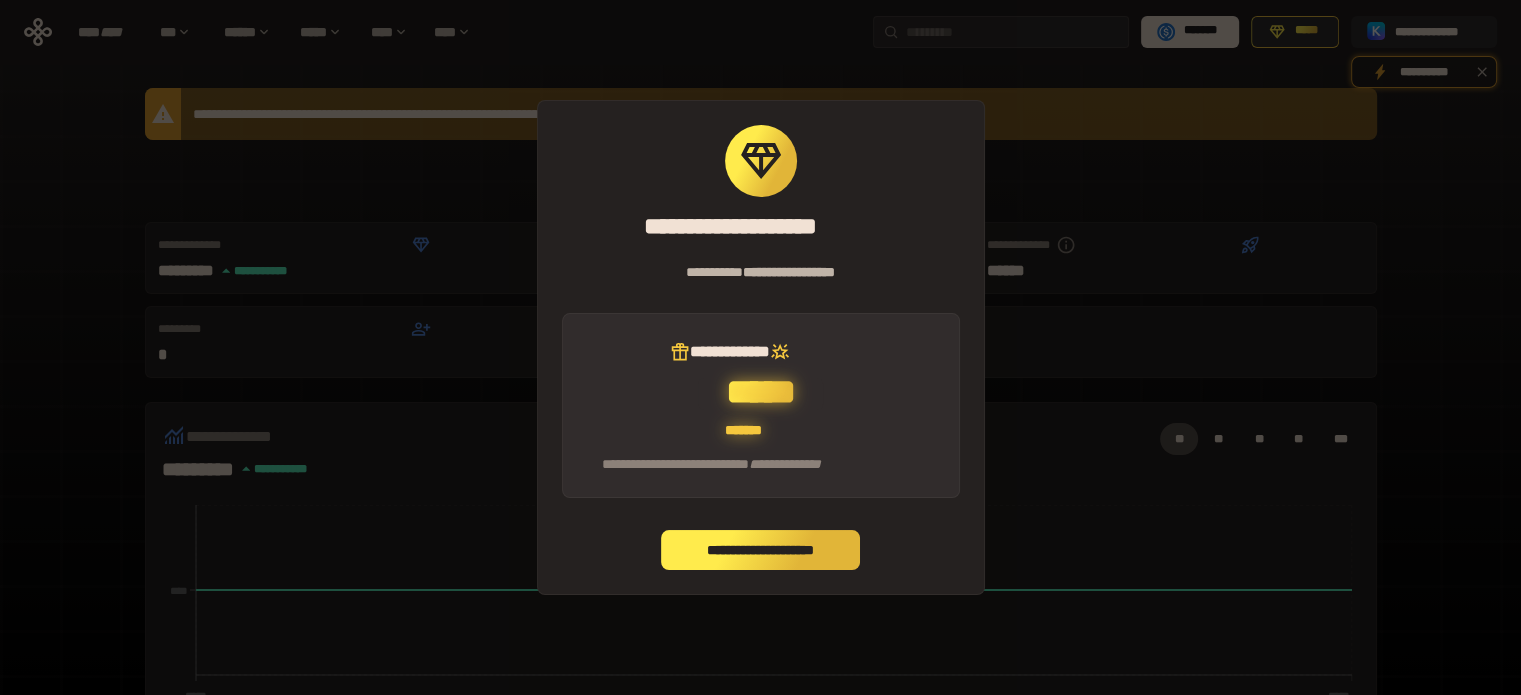 click on "**********" at bounding box center [761, 550] 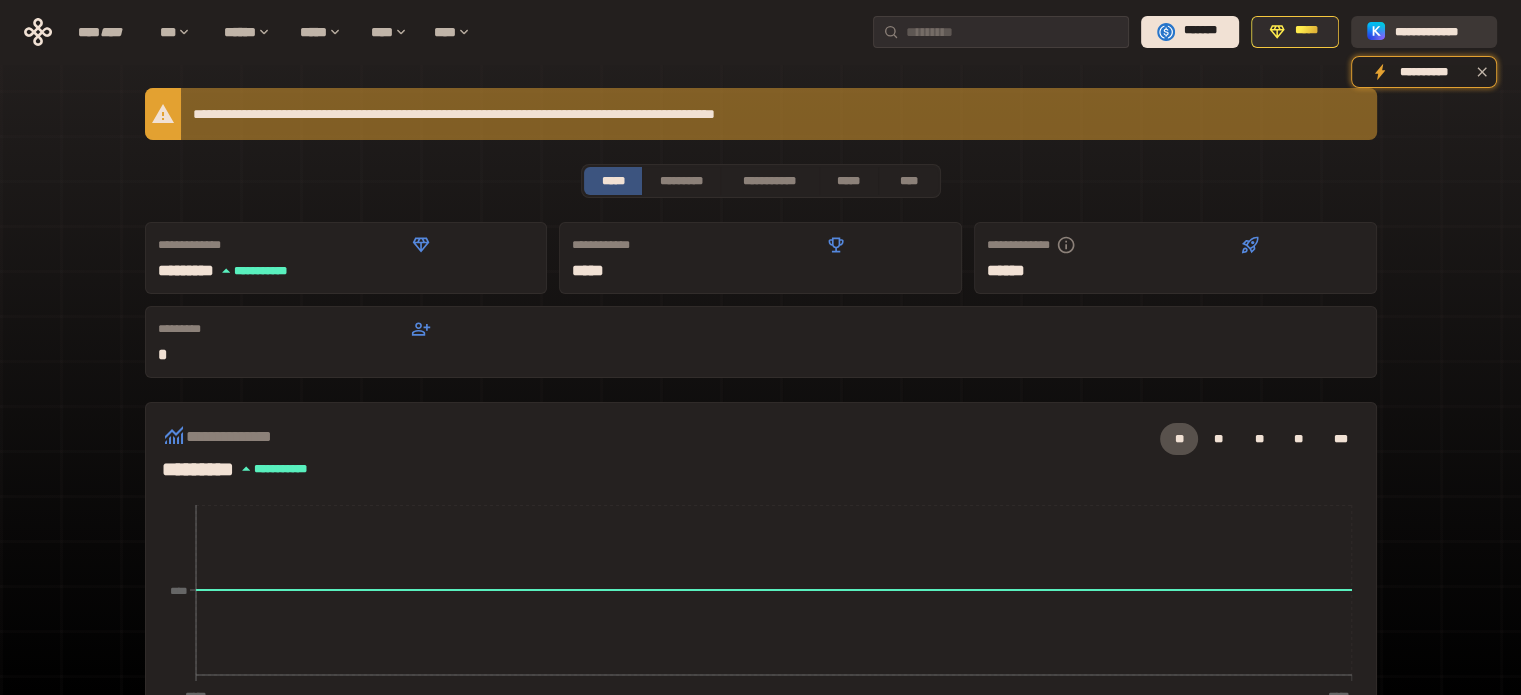 click on "**********" at bounding box center (1438, 31) 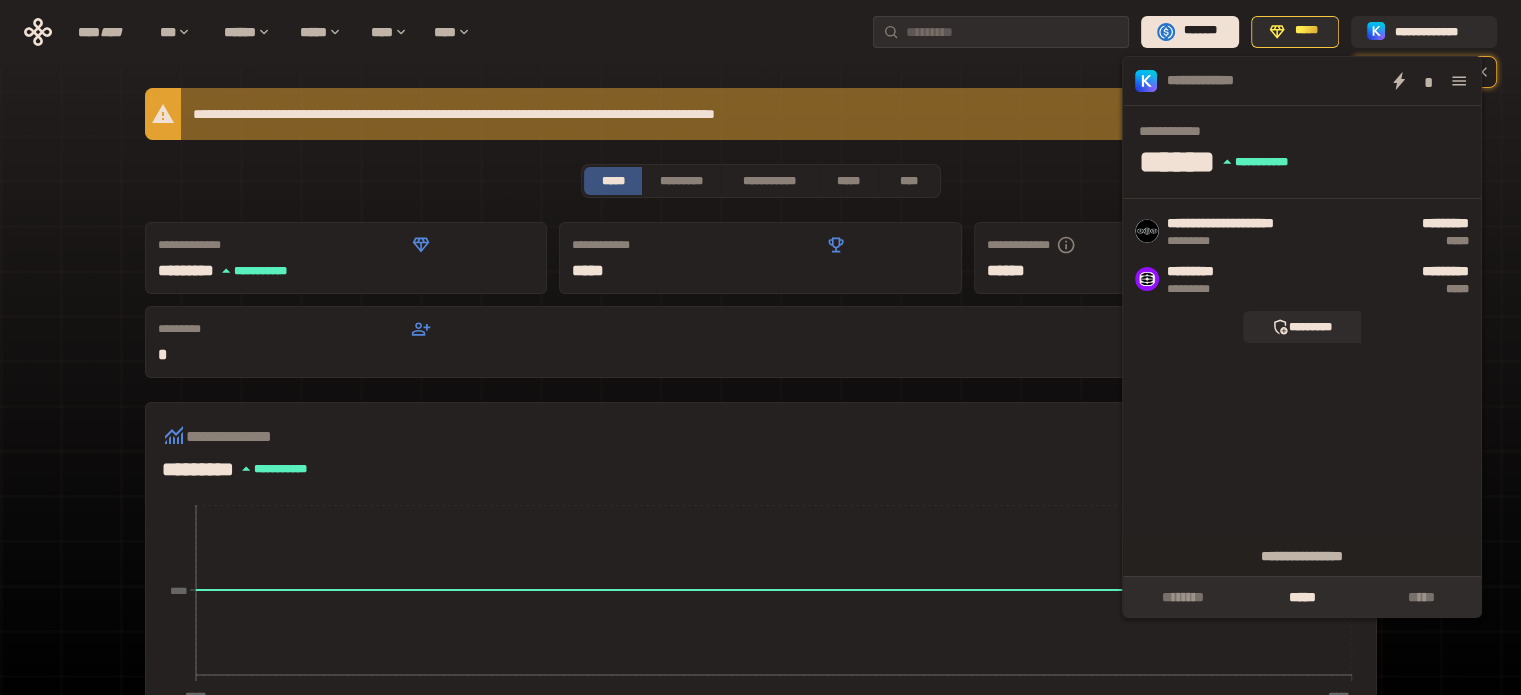 click 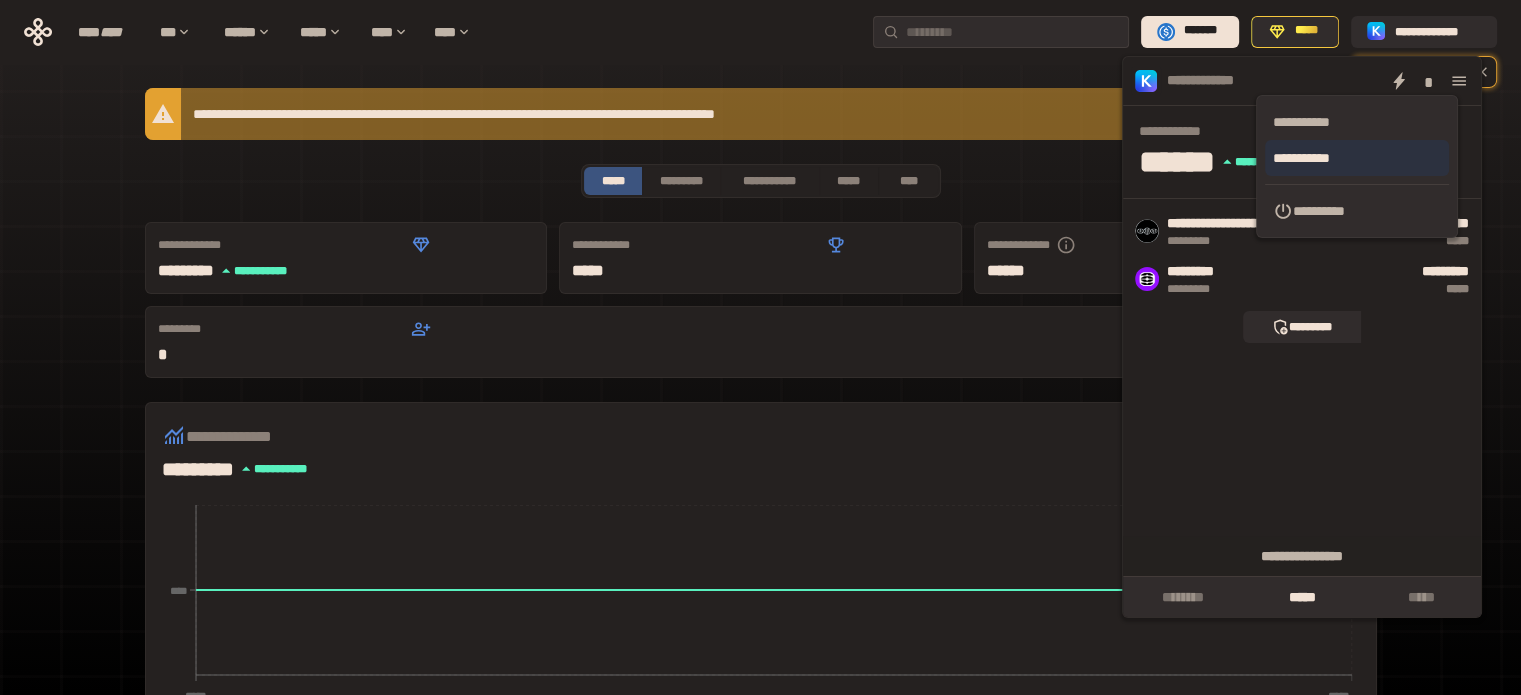click on "**********" at bounding box center (1357, 158) 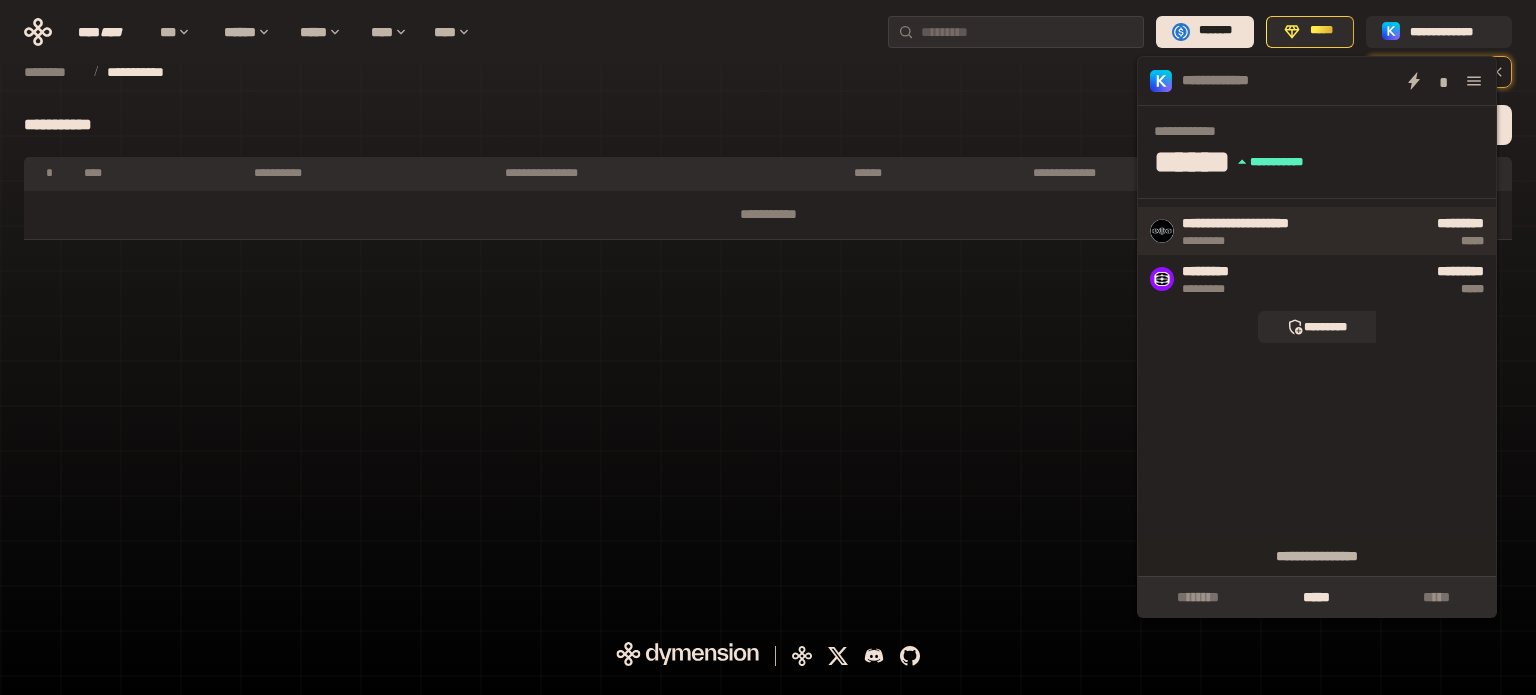 scroll, scrollTop: 0, scrollLeft: 0, axis: both 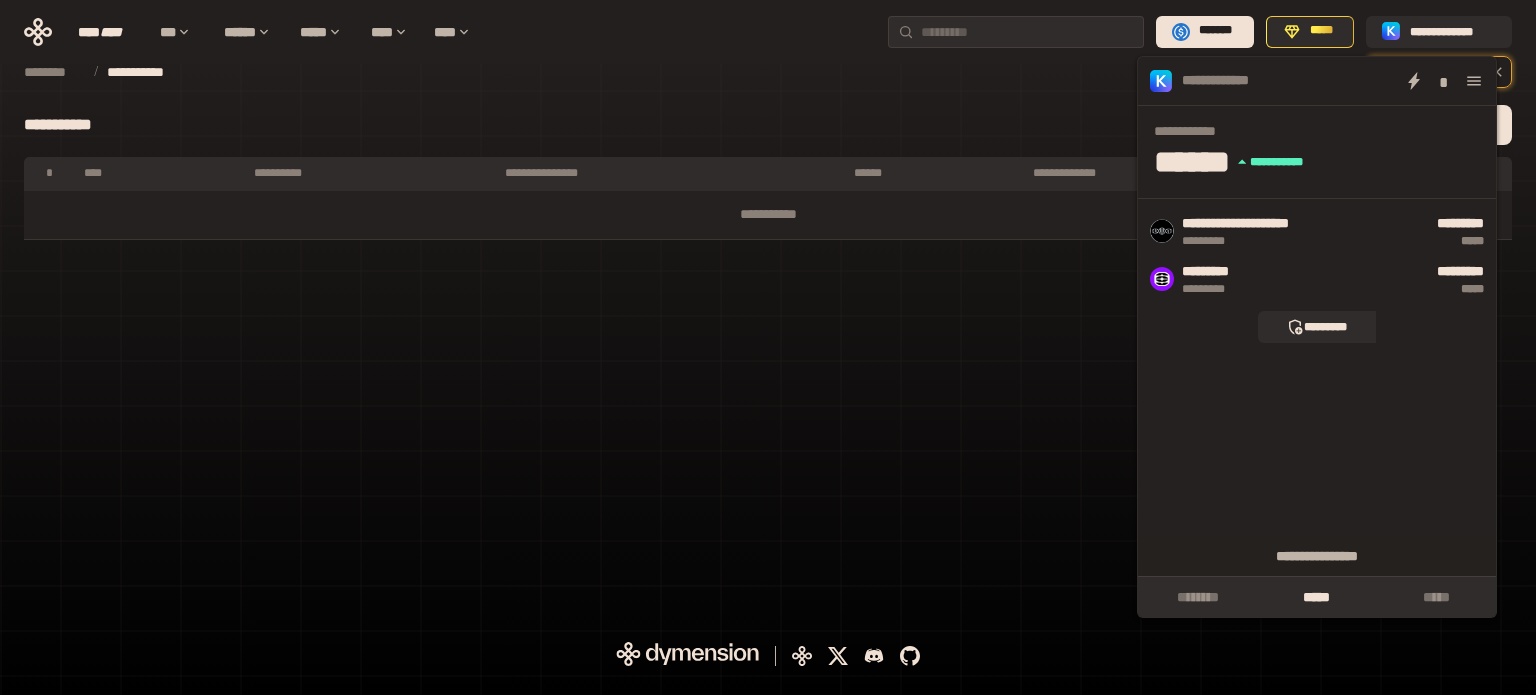 click 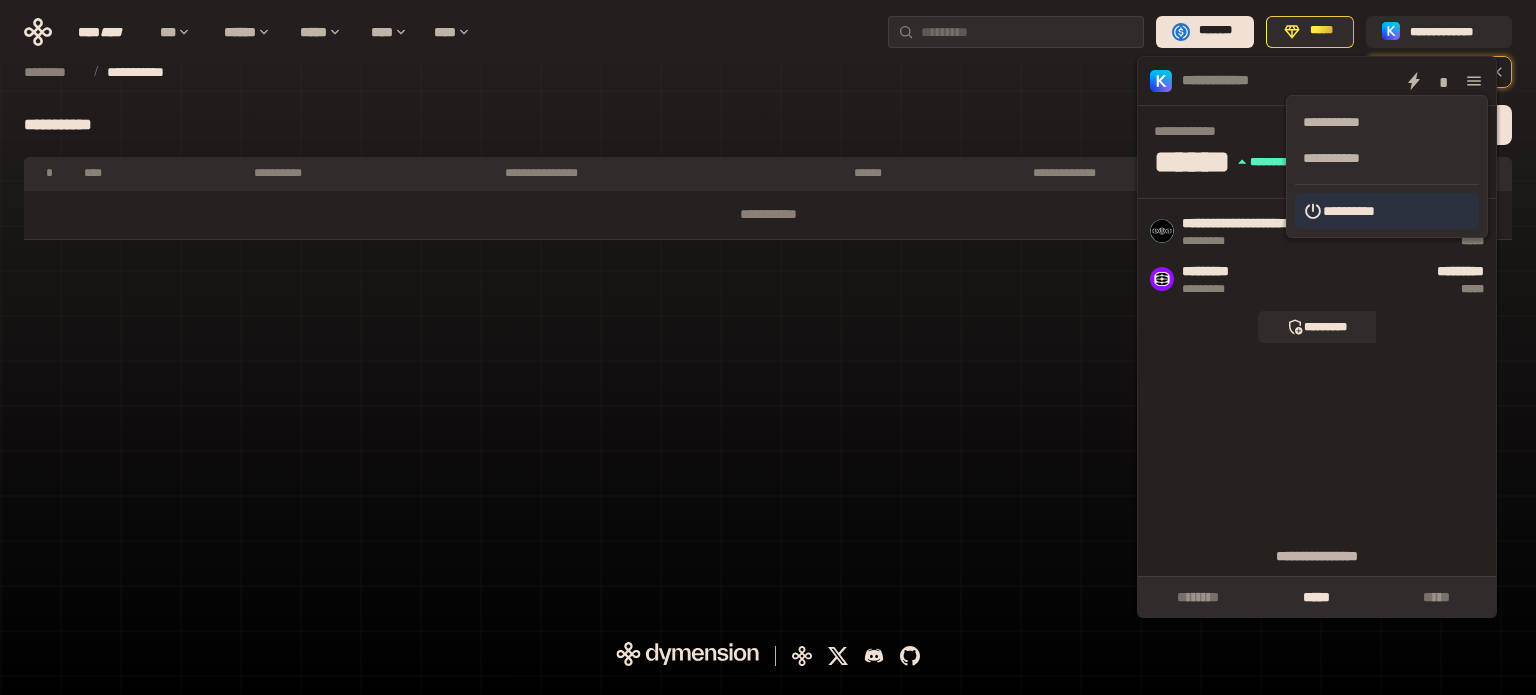 click on "**********" at bounding box center (1387, 211) 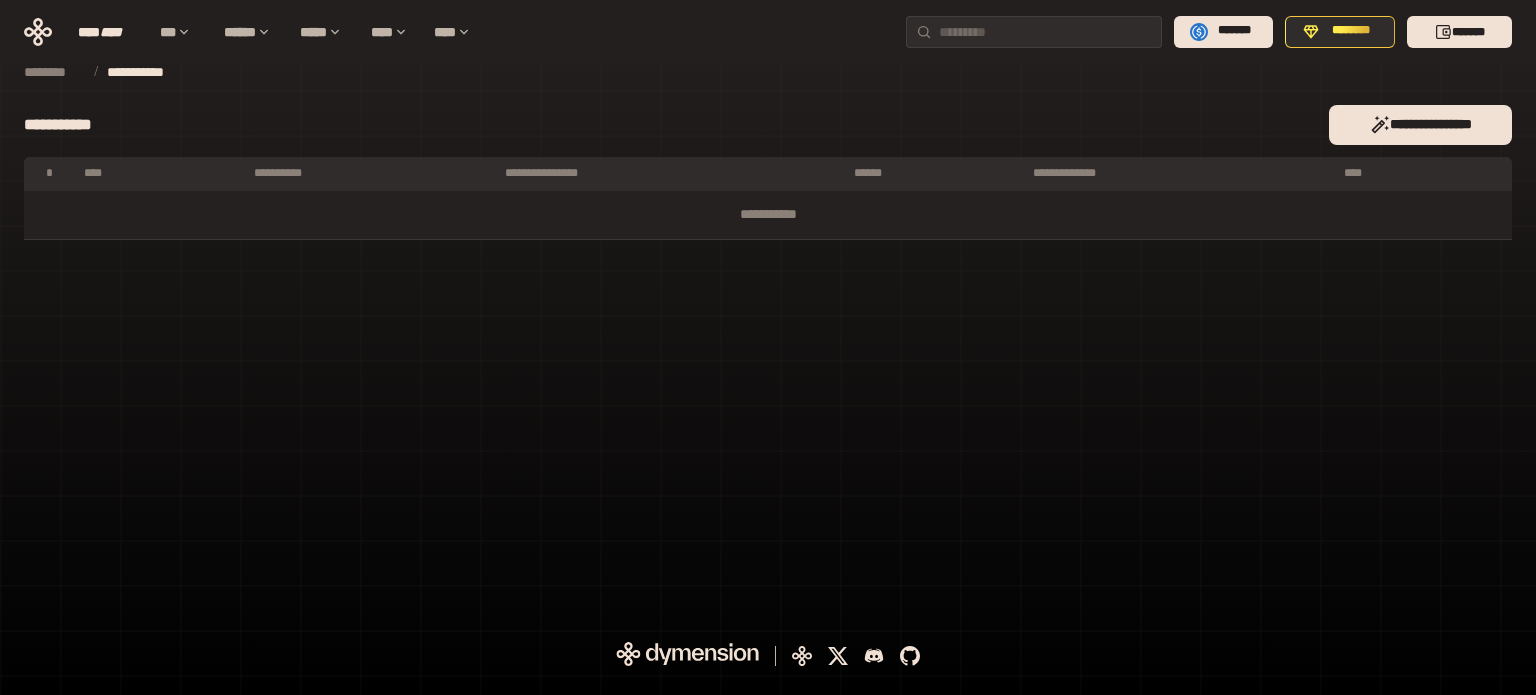 click on "**********" at bounding box center [768, 309] 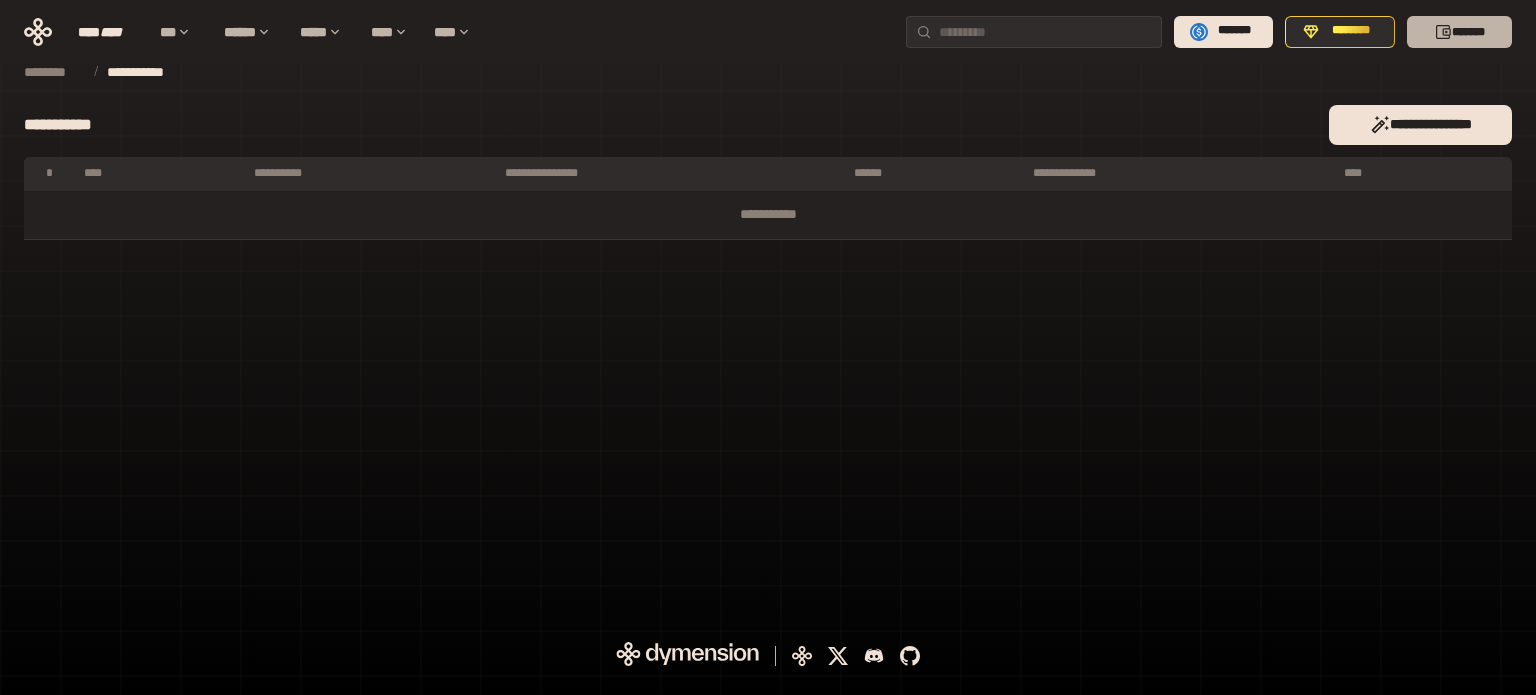 click on "*******" at bounding box center (1459, 32) 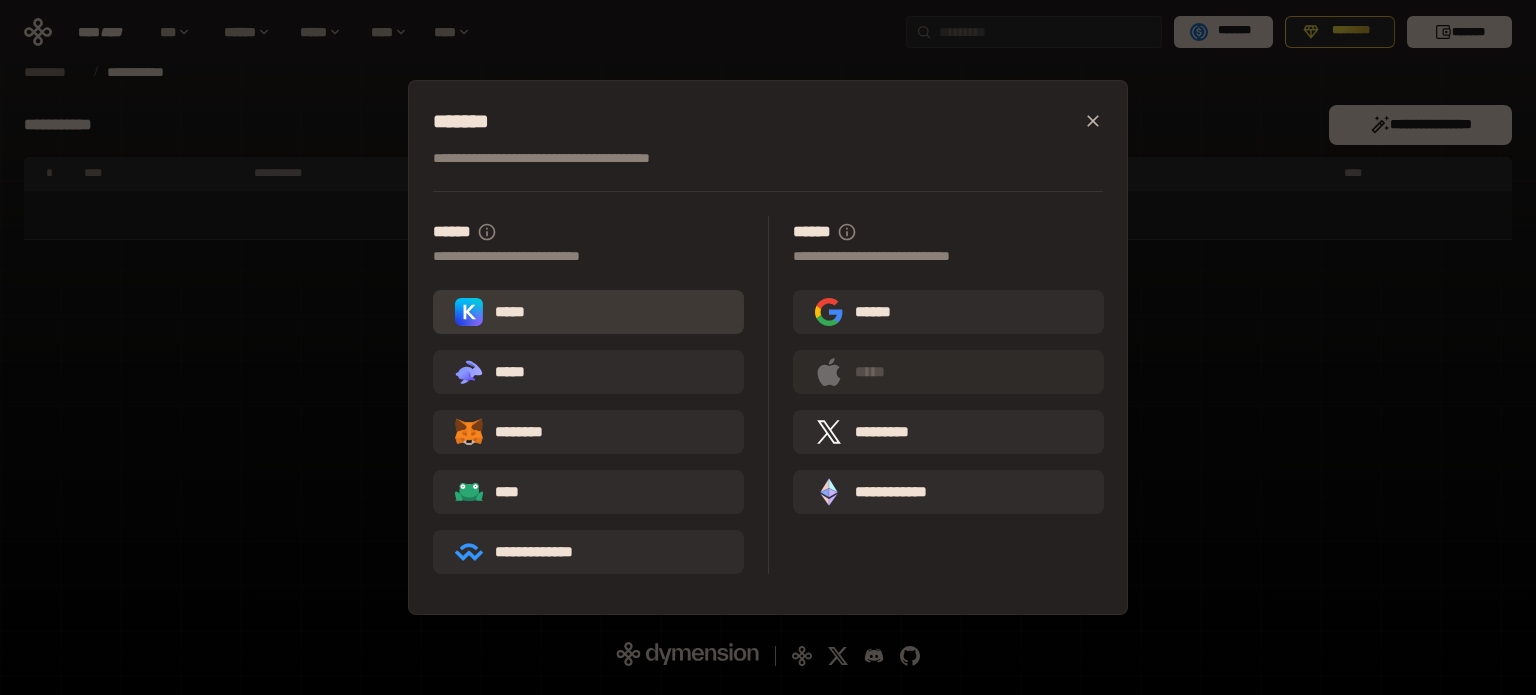 click on "*****" at bounding box center [588, 312] 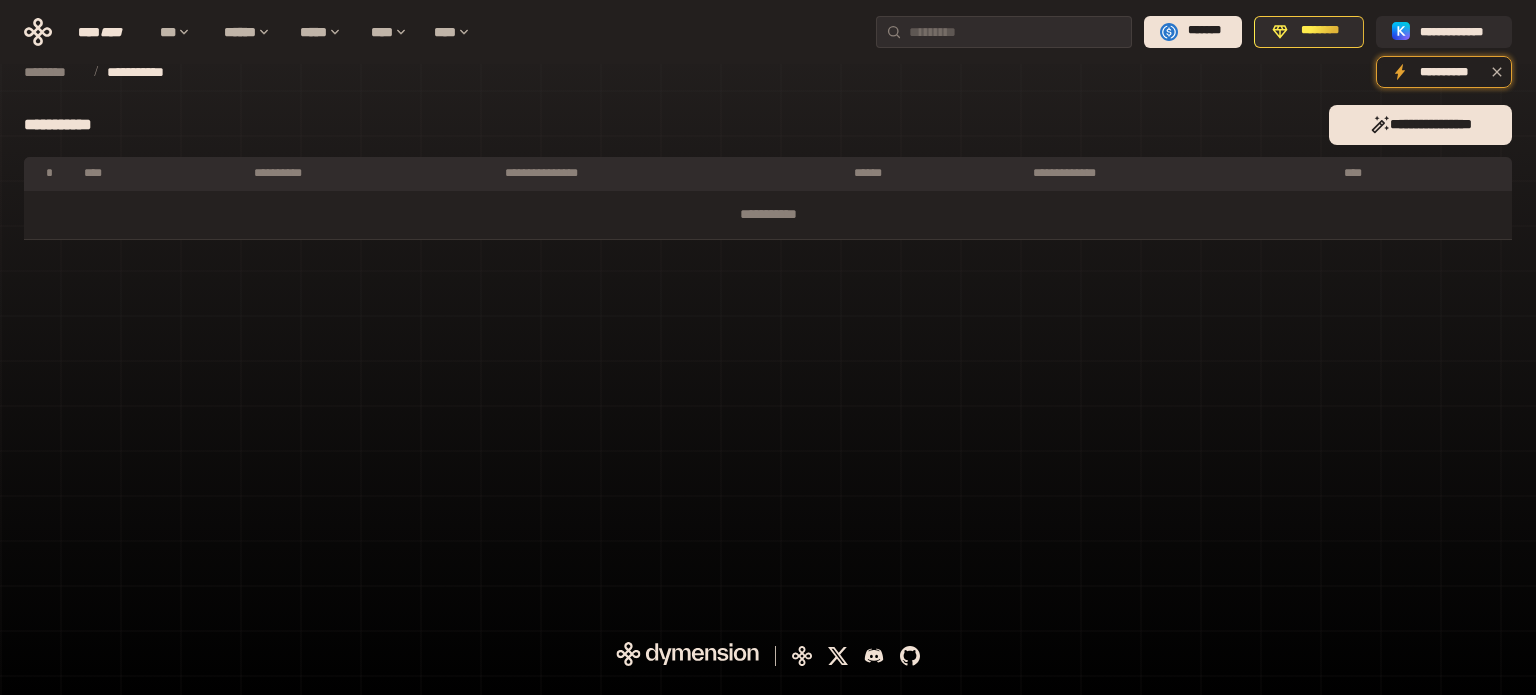 click 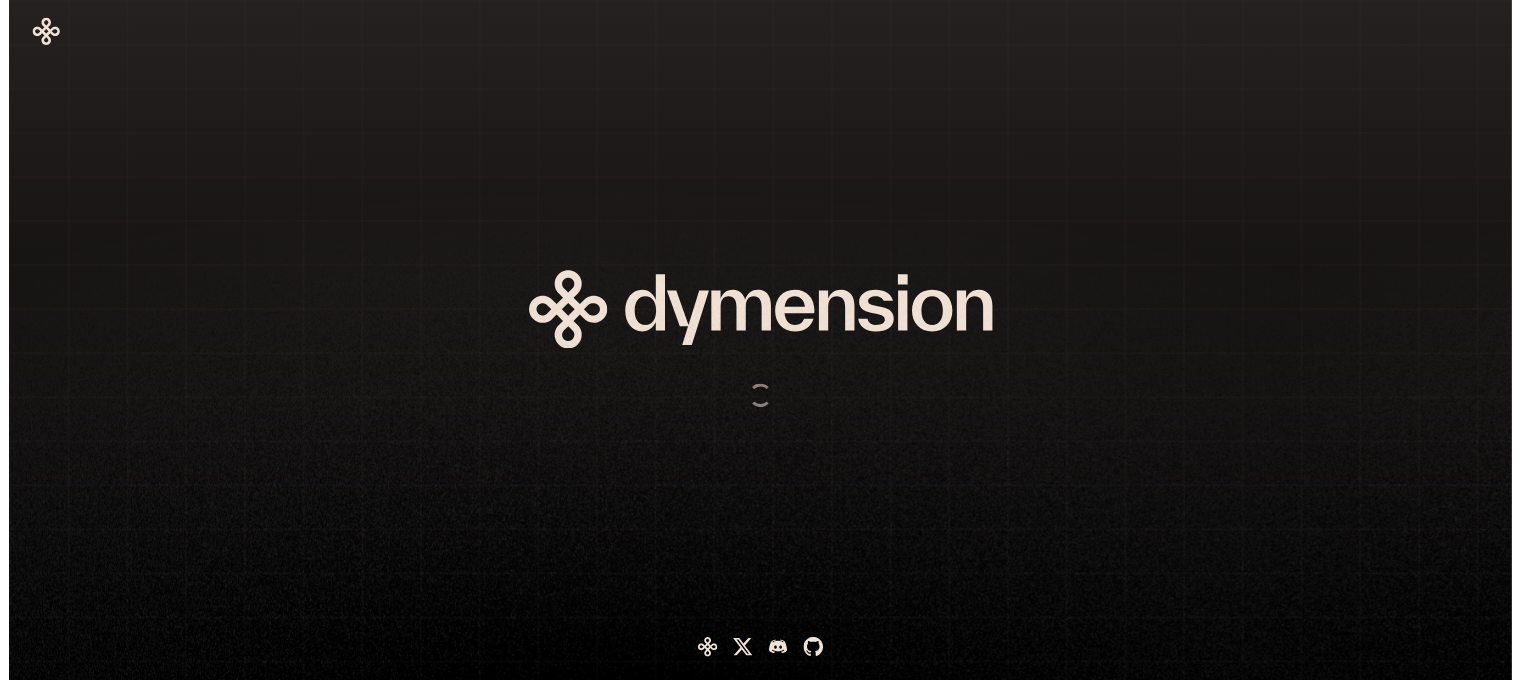 scroll, scrollTop: 0, scrollLeft: 0, axis: both 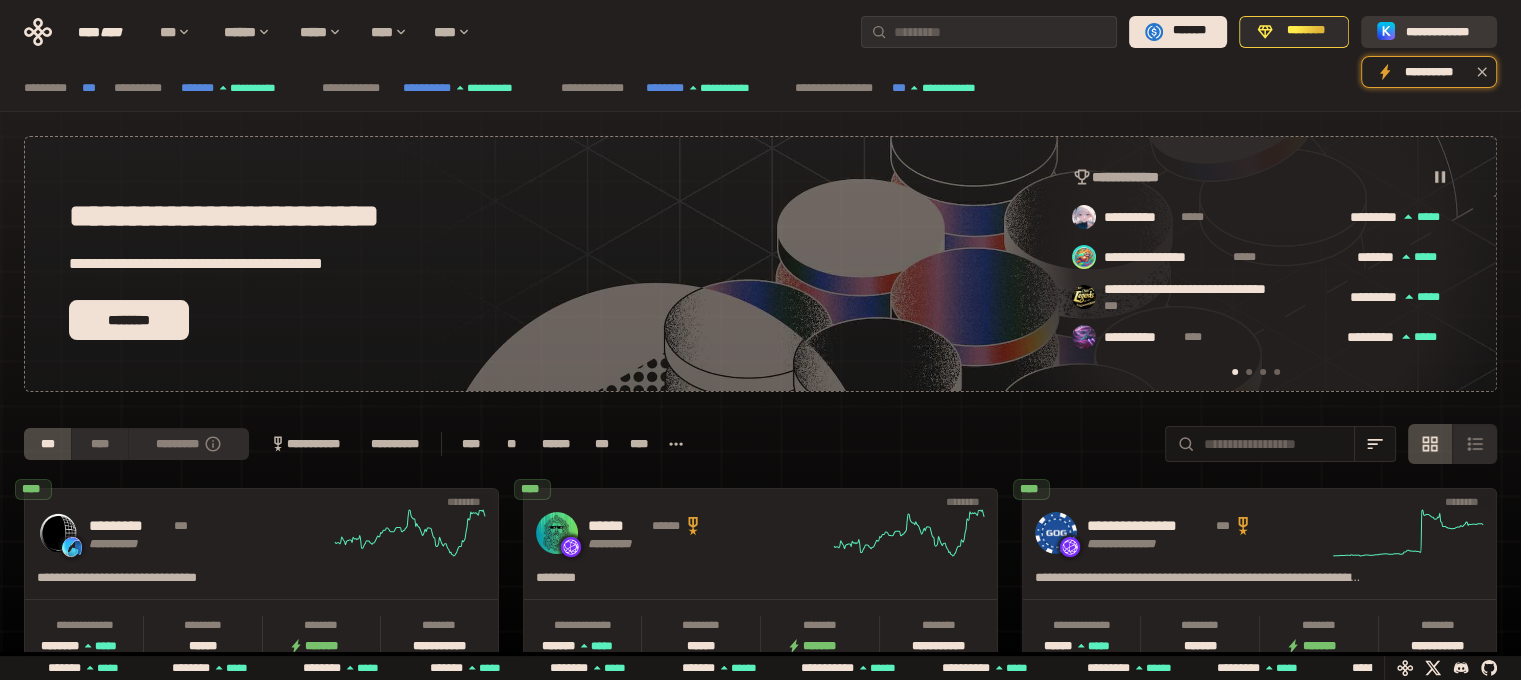 click on "**********" at bounding box center (1443, 31) 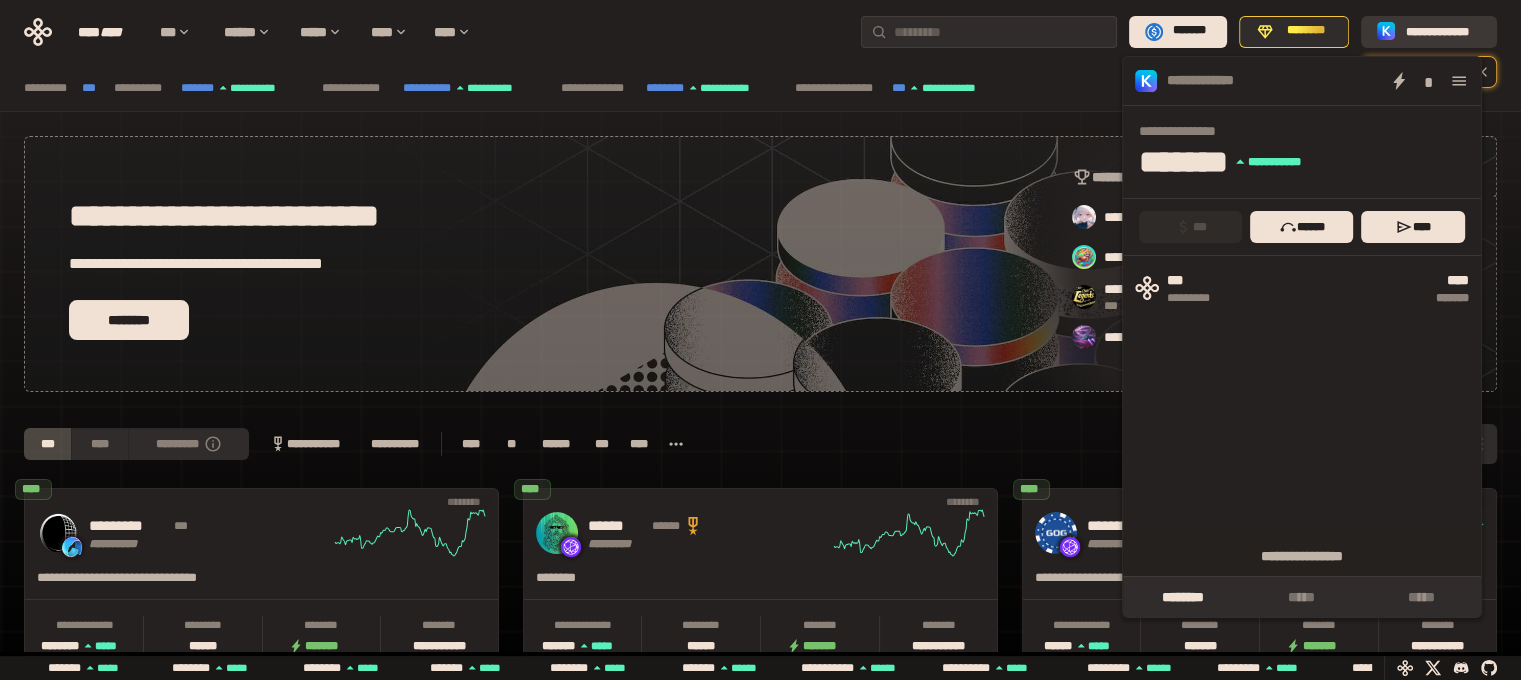 scroll, scrollTop: 0, scrollLeft: 436, axis: horizontal 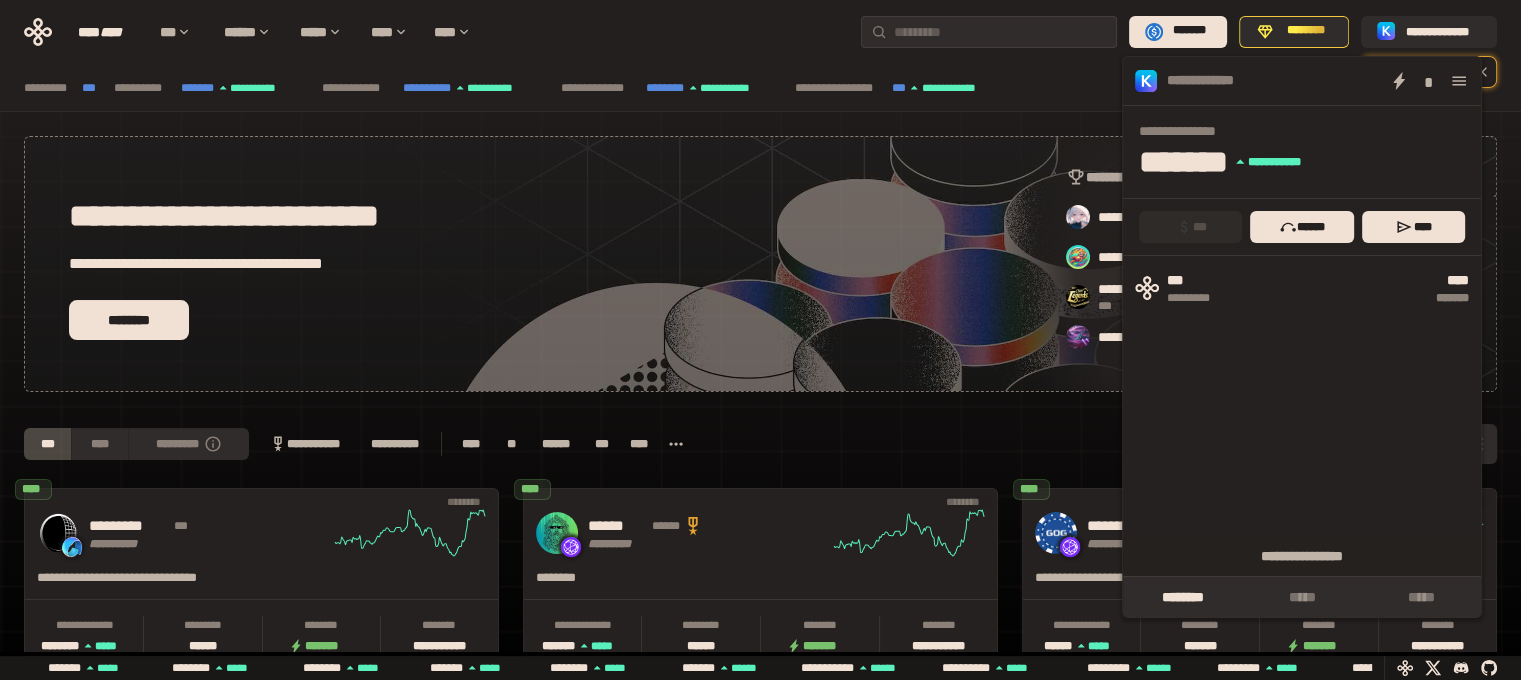 click 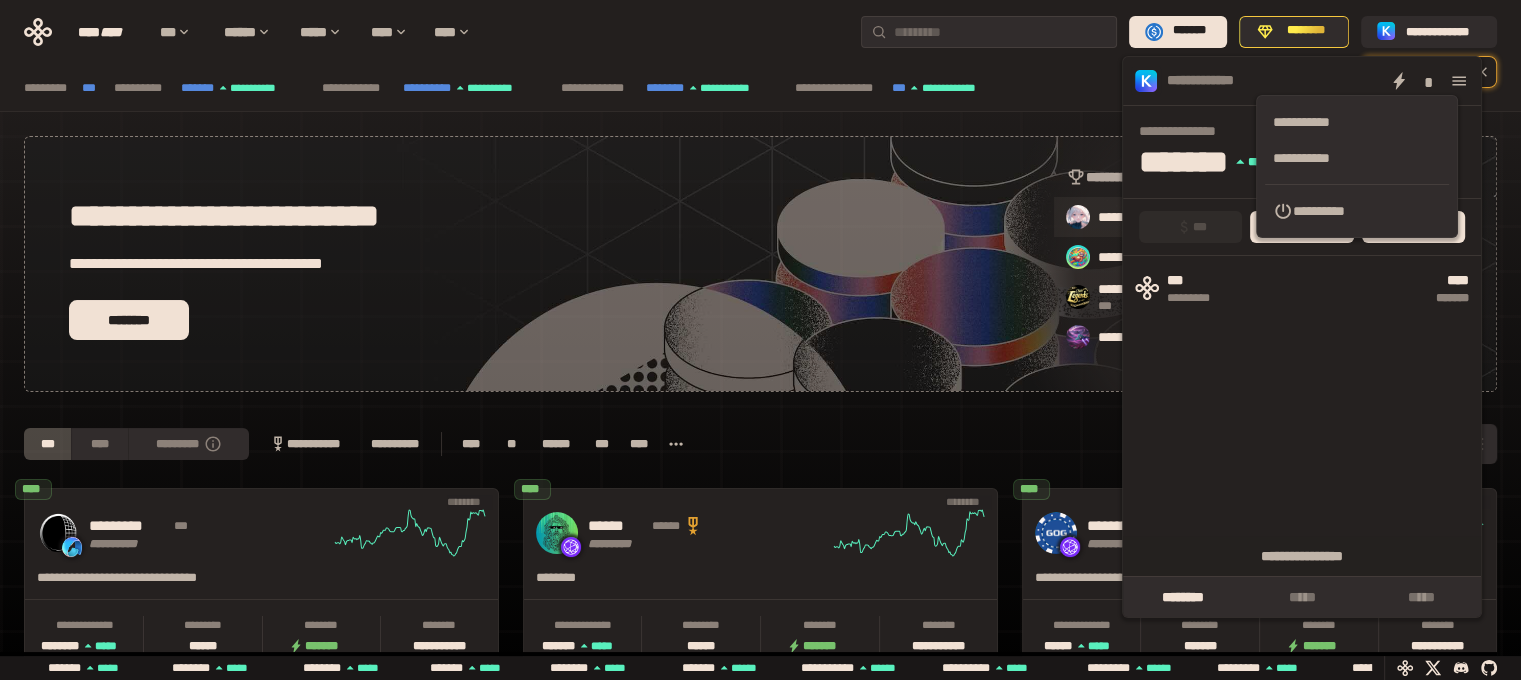 click on "**********" at bounding box center (1357, 211) 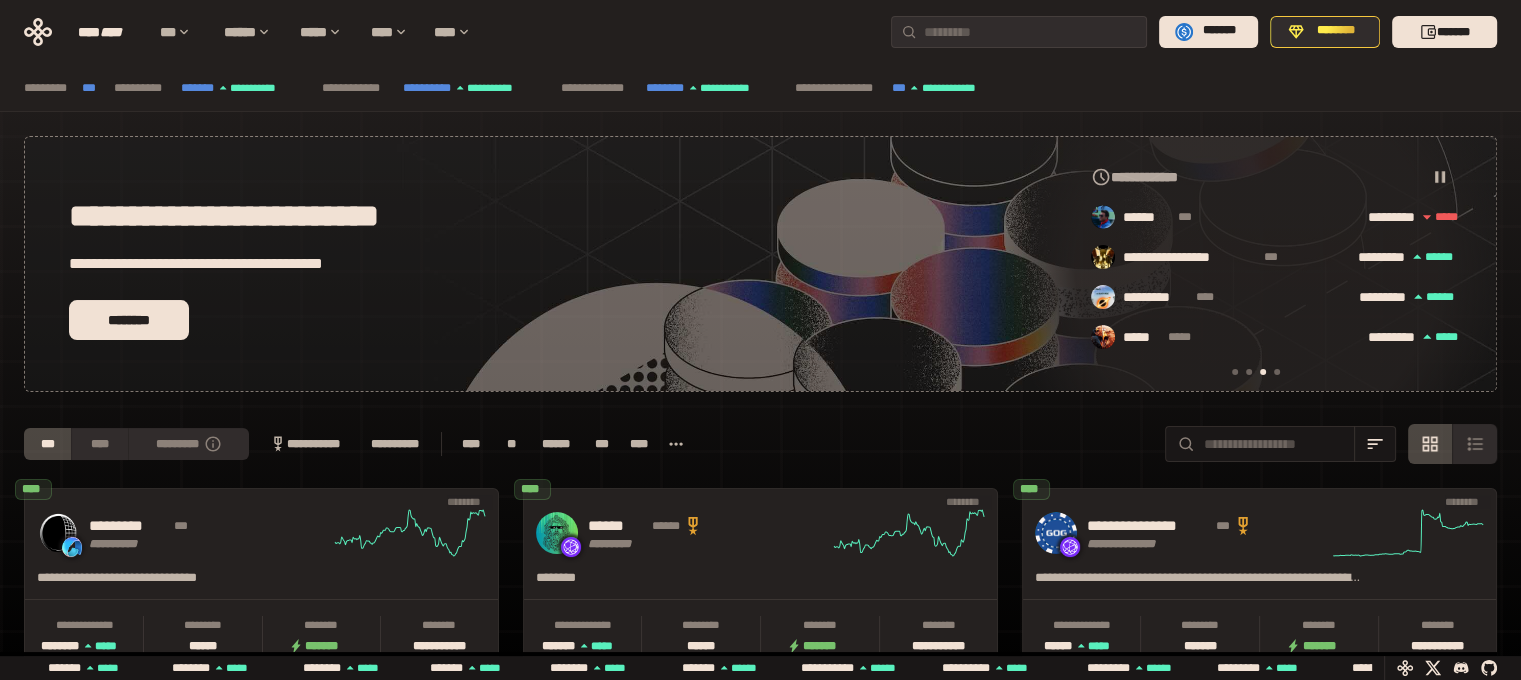 scroll, scrollTop: 0, scrollLeft: 856, axis: horizontal 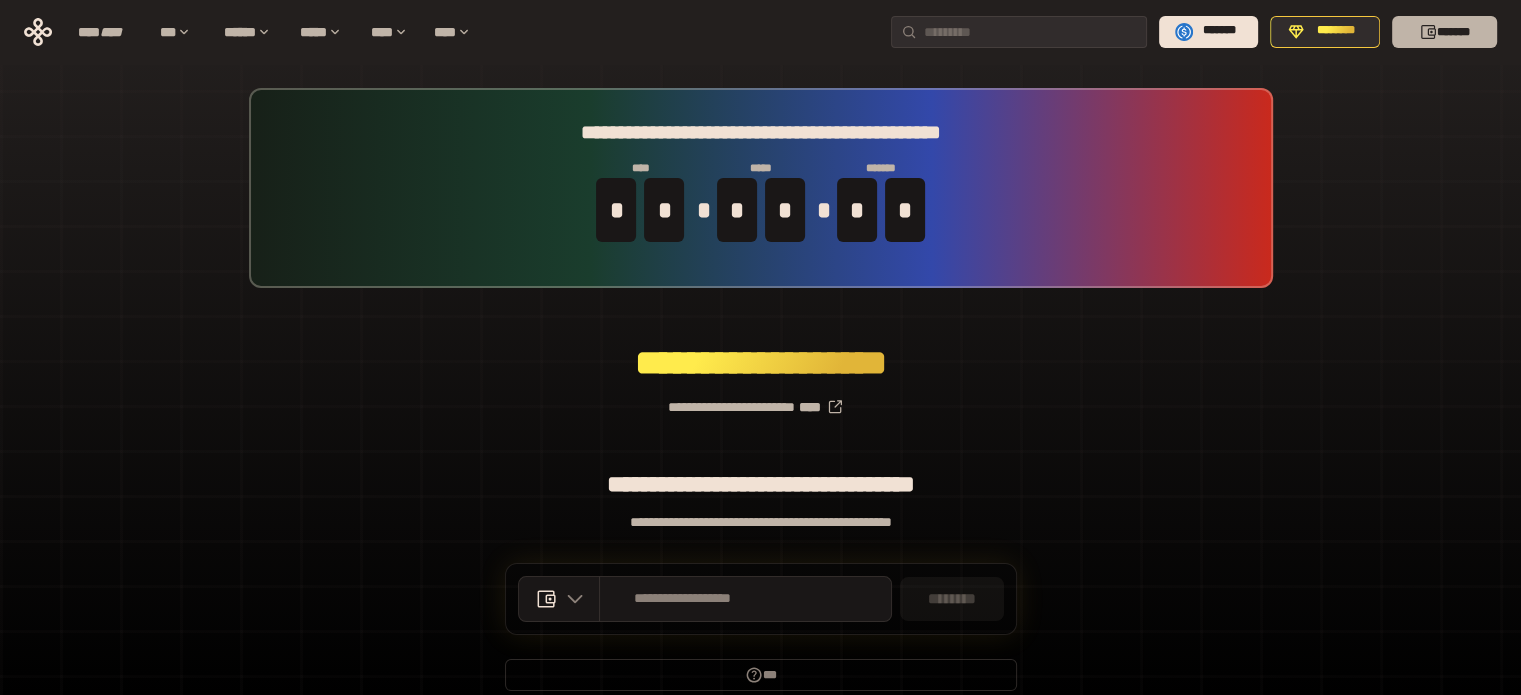click on "*******" at bounding box center (1444, 32) 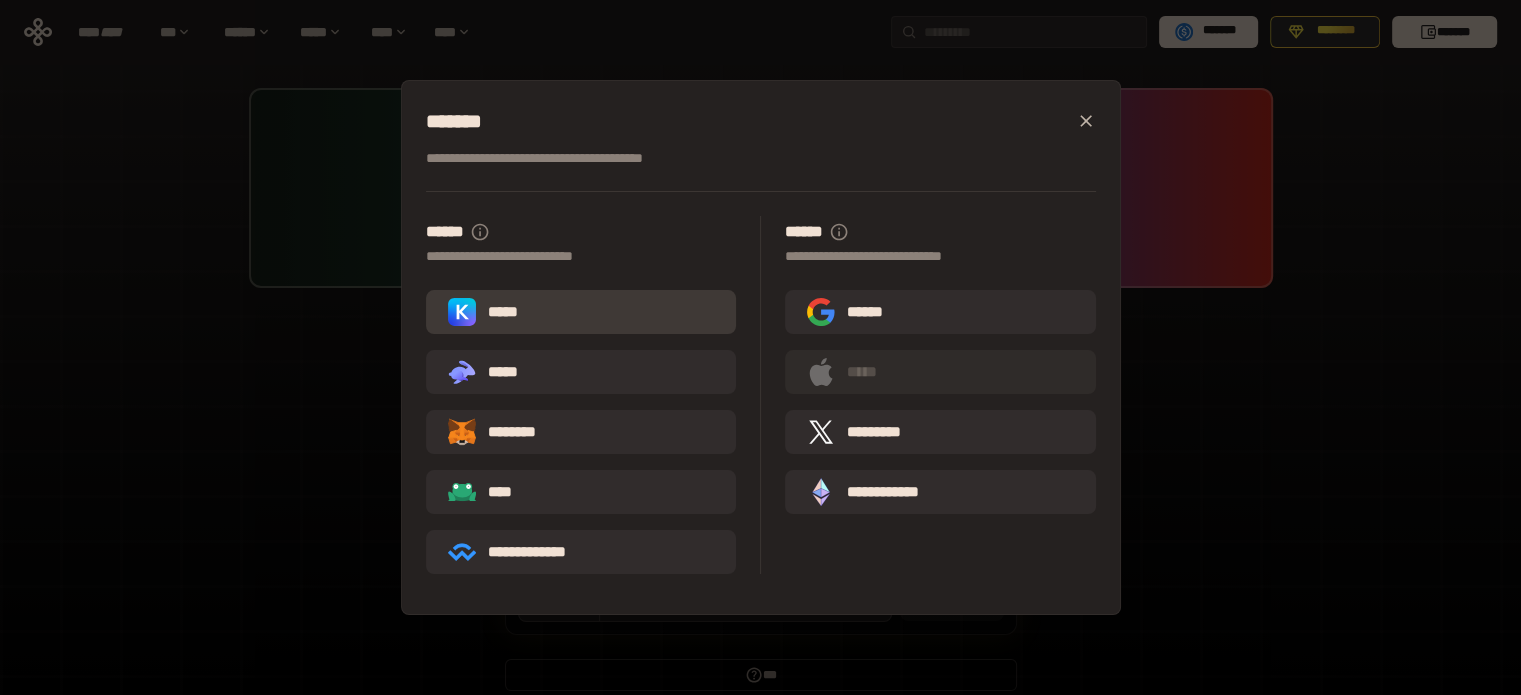 click on "*****" at bounding box center [581, 312] 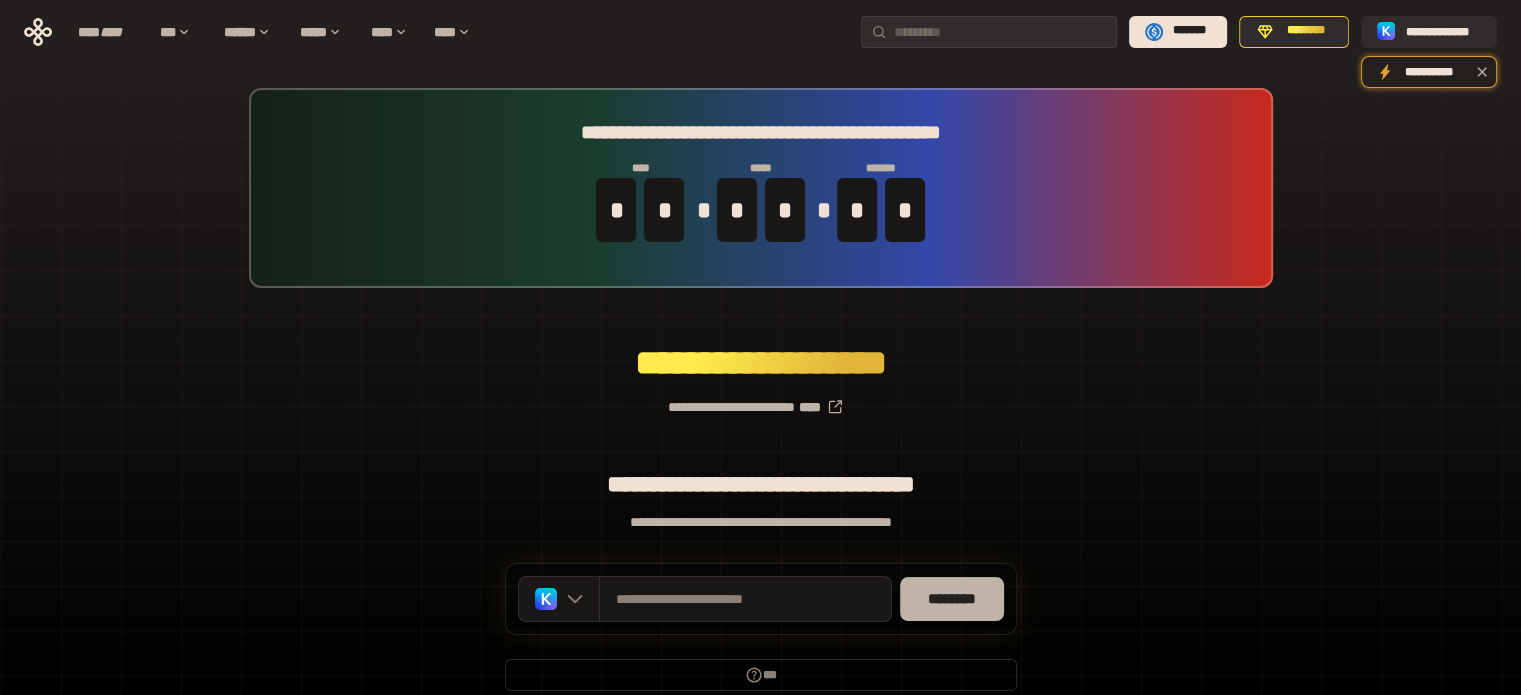 click on "********" at bounding box center [952, 599] 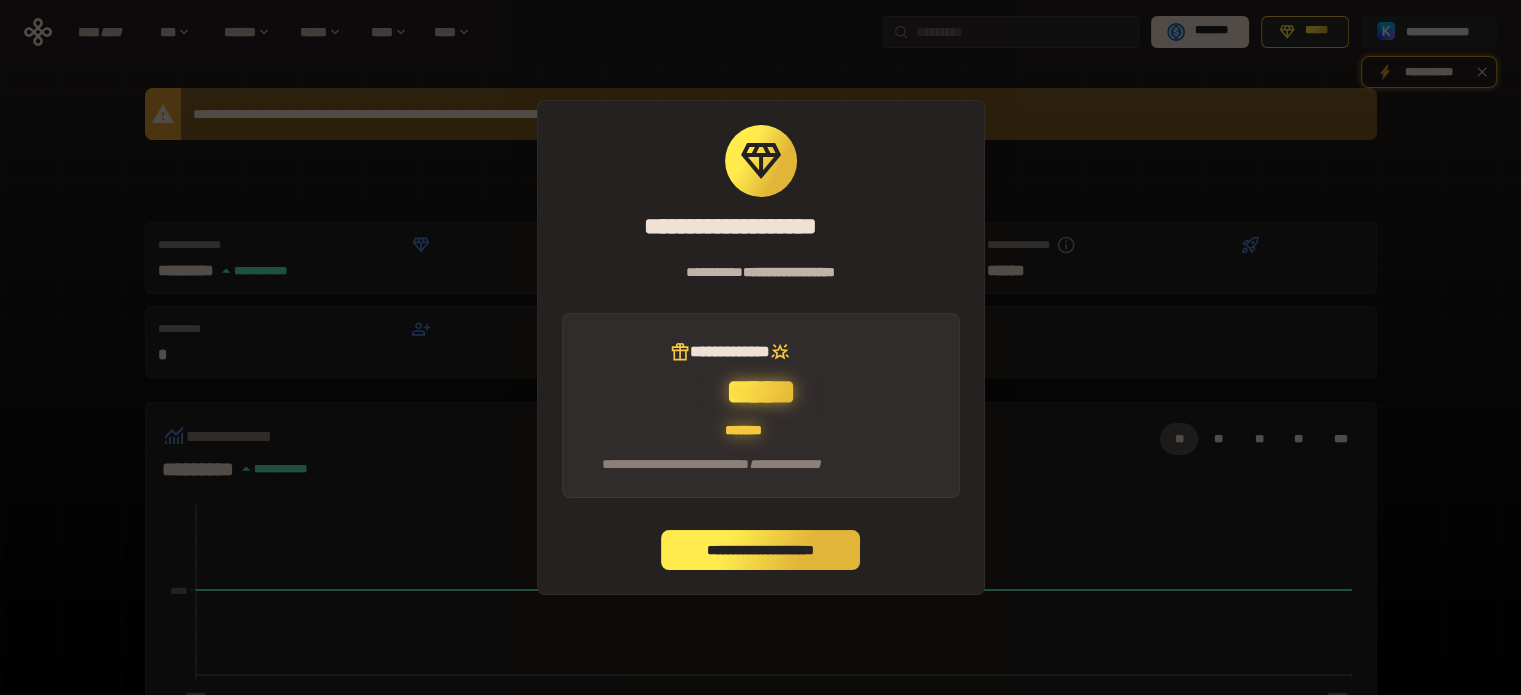 click on "**********" at bounding box center [761, 550] 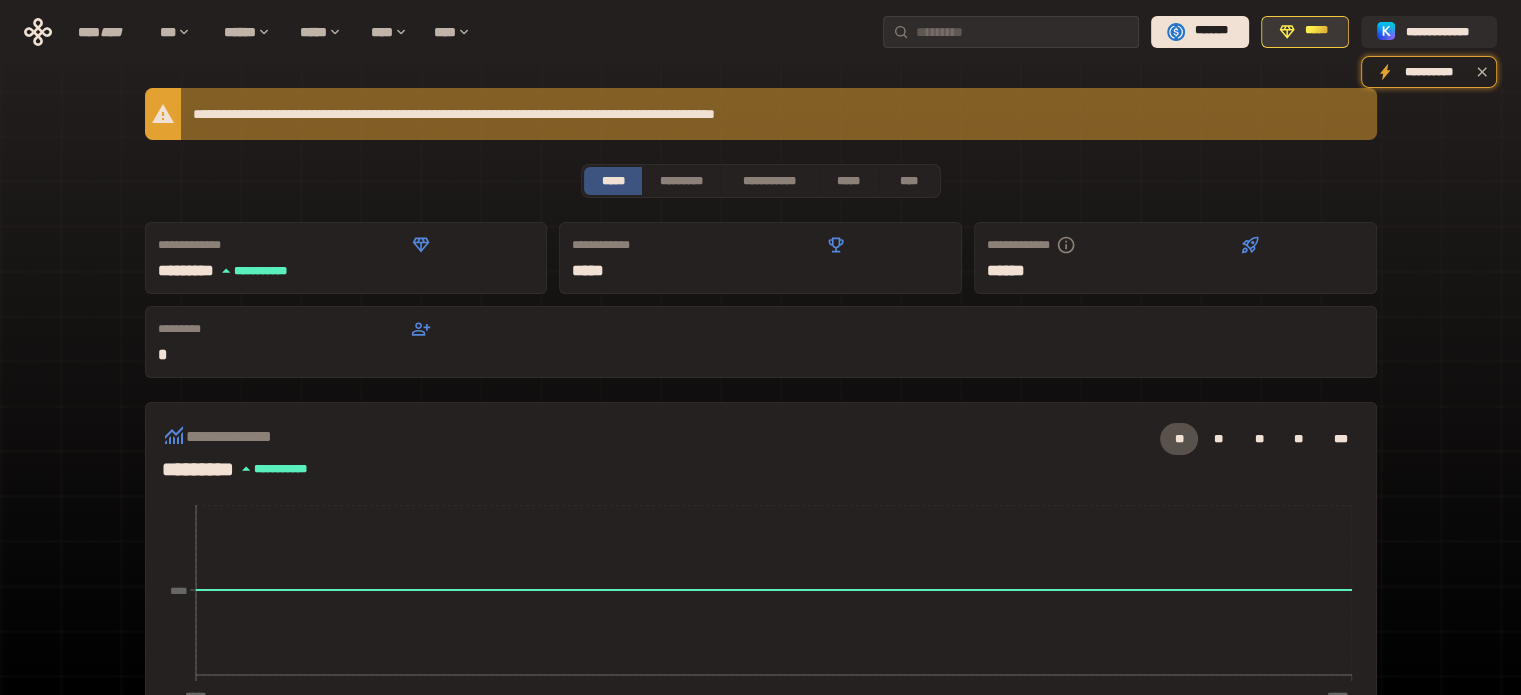 click on "*****" at bounding box center (1316, 31) 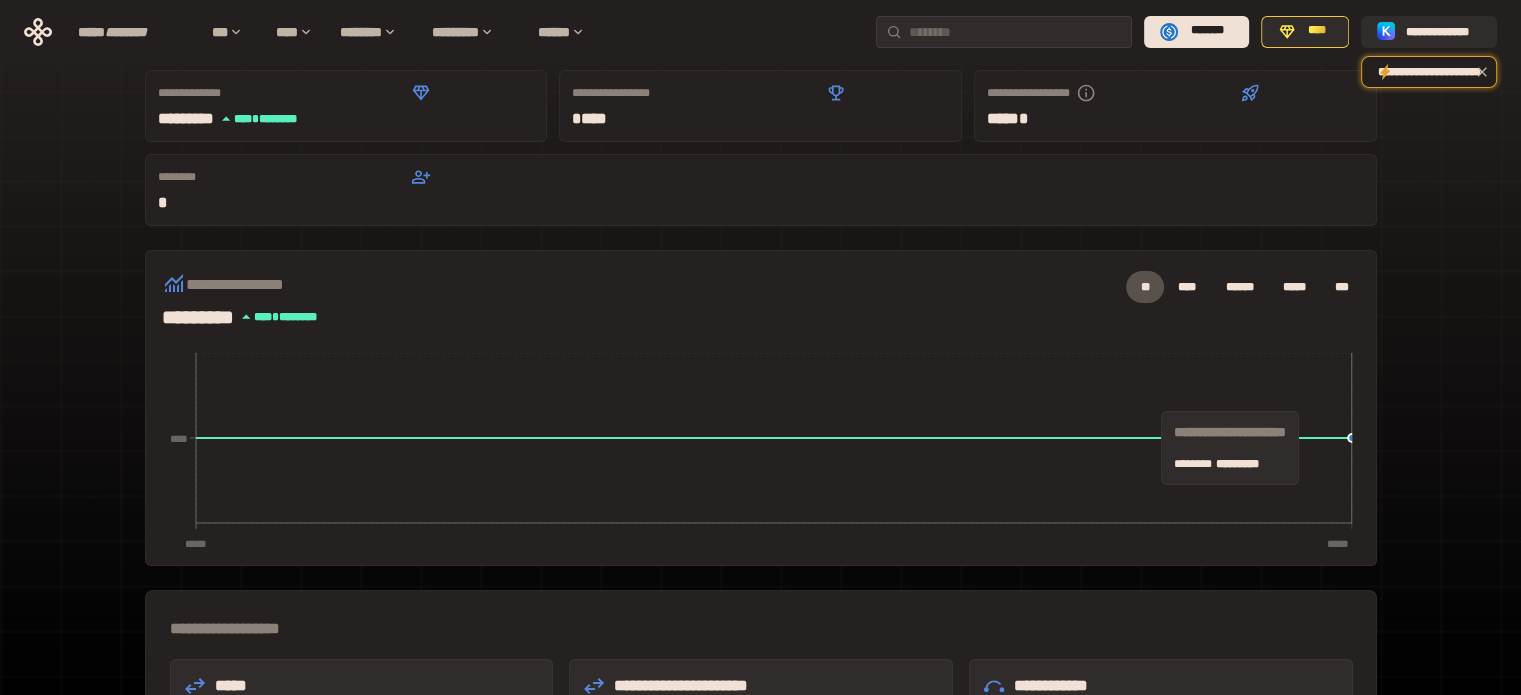 scroll, scrollTop: 0, scrollLeft: 0, axis: both 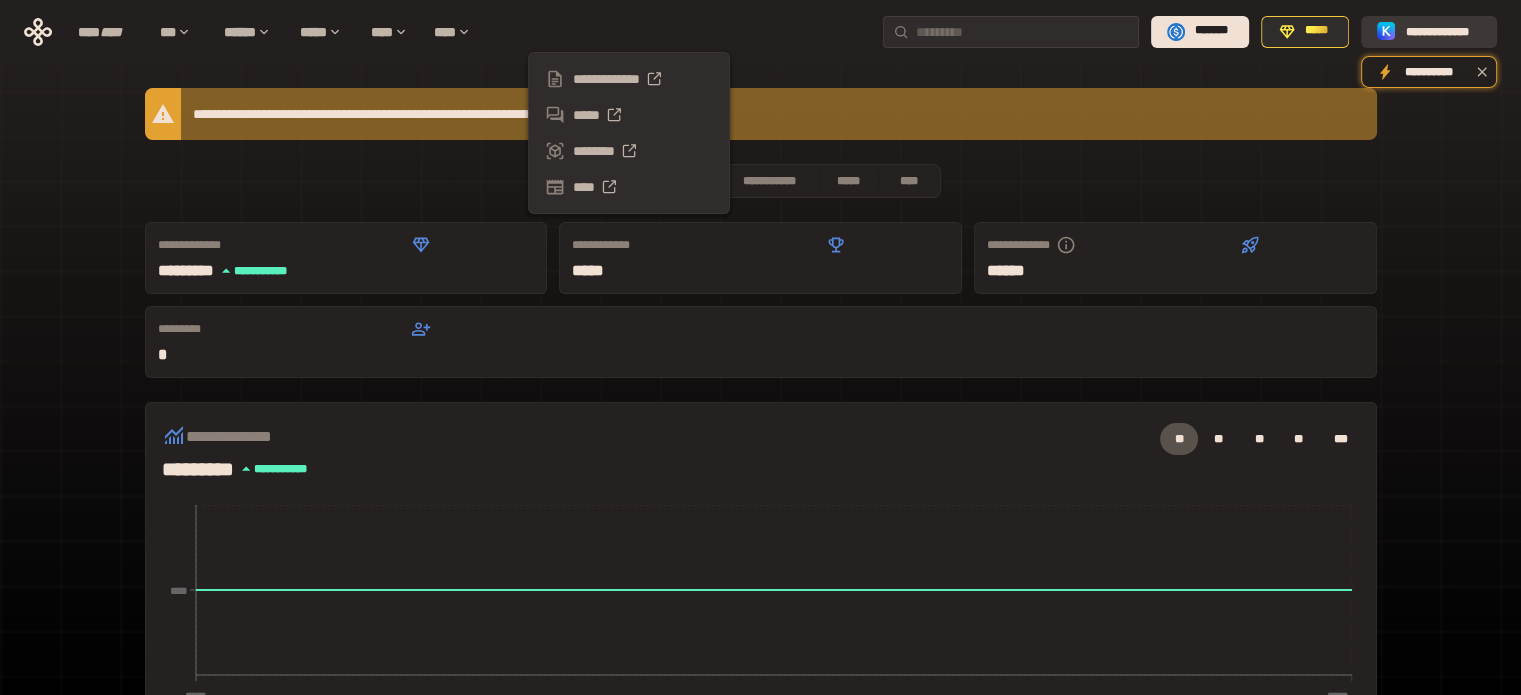 click on "**********" at bounding box center (1443, 31) 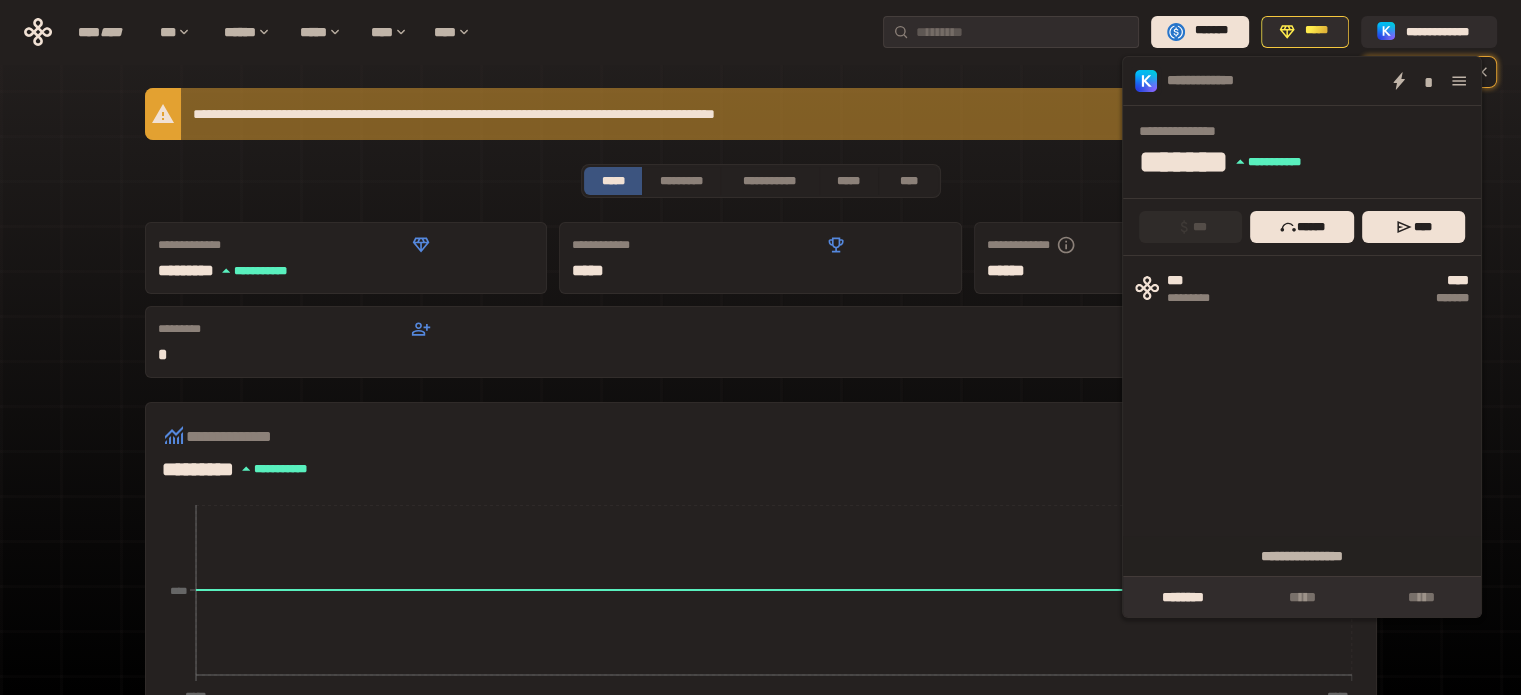 click 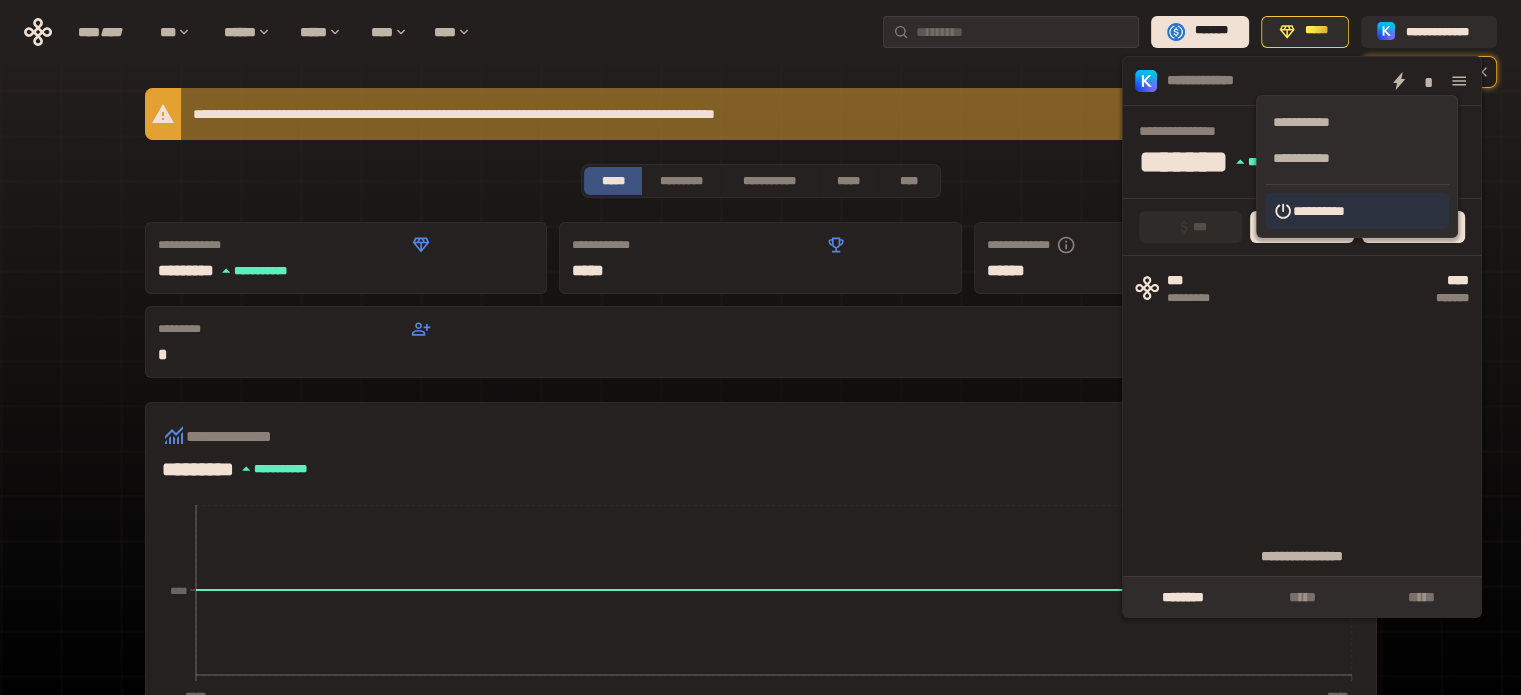 click on "**********" at bounding box center [1357, 211] 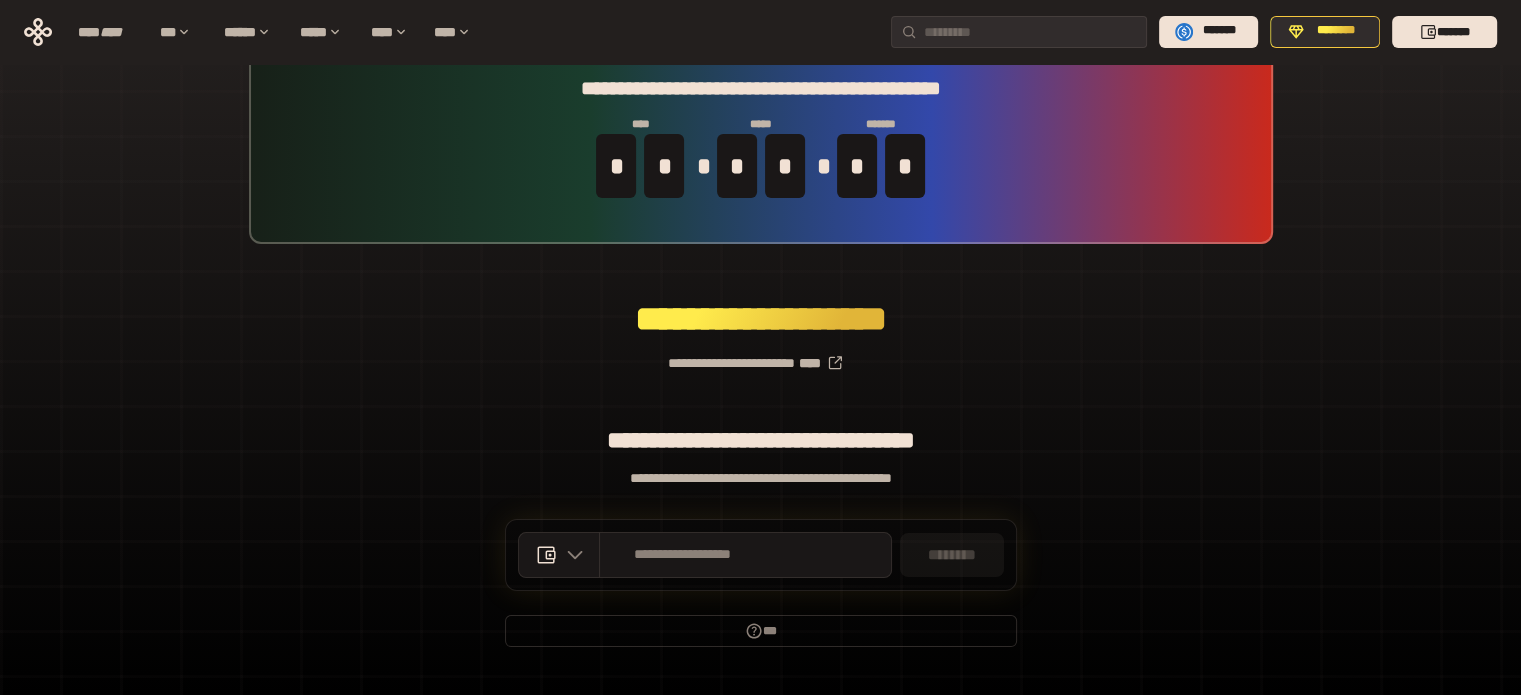 scroll, scrollTop: 87, scrollLeft: 0, axis: vertical 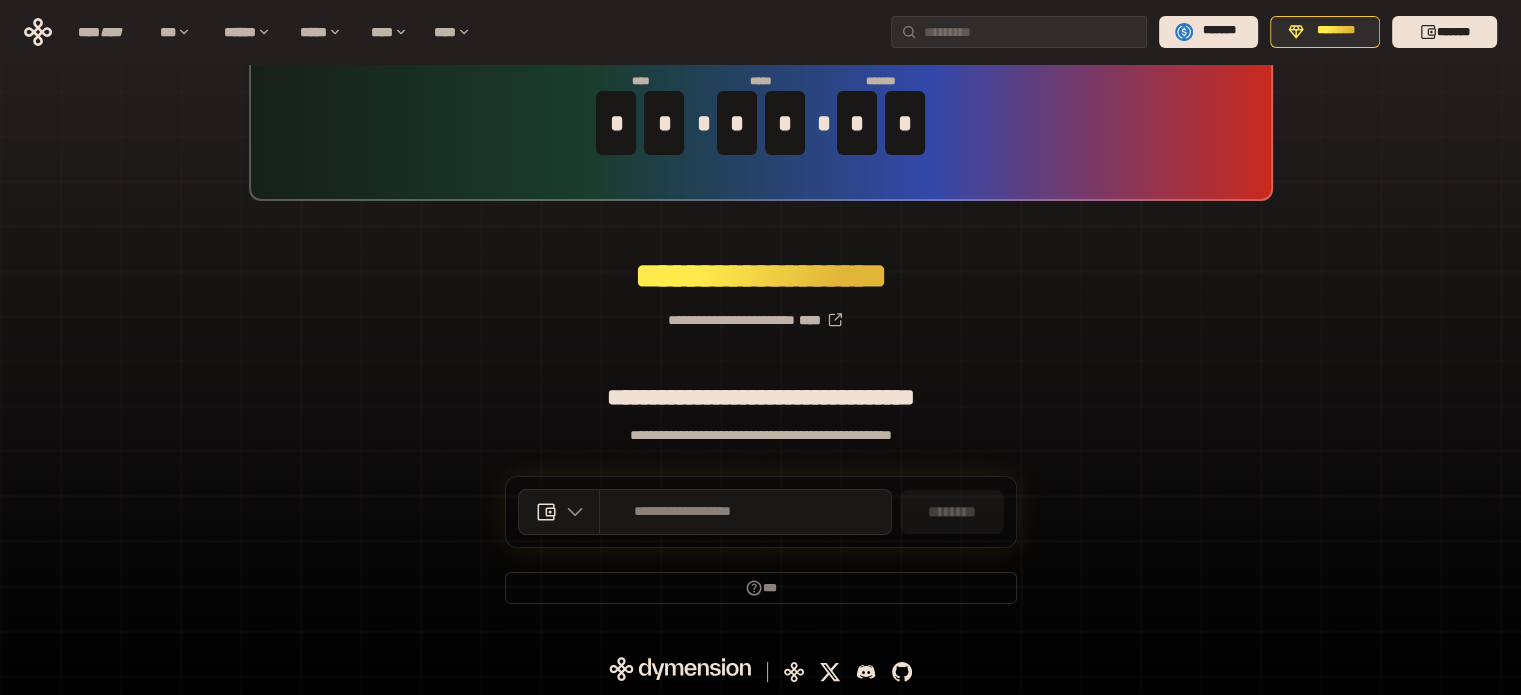 drag, startPoint x: 1306, startPoint y: 416, endPoint x: 1312, endPoint y: 403, distance: 14.3178215 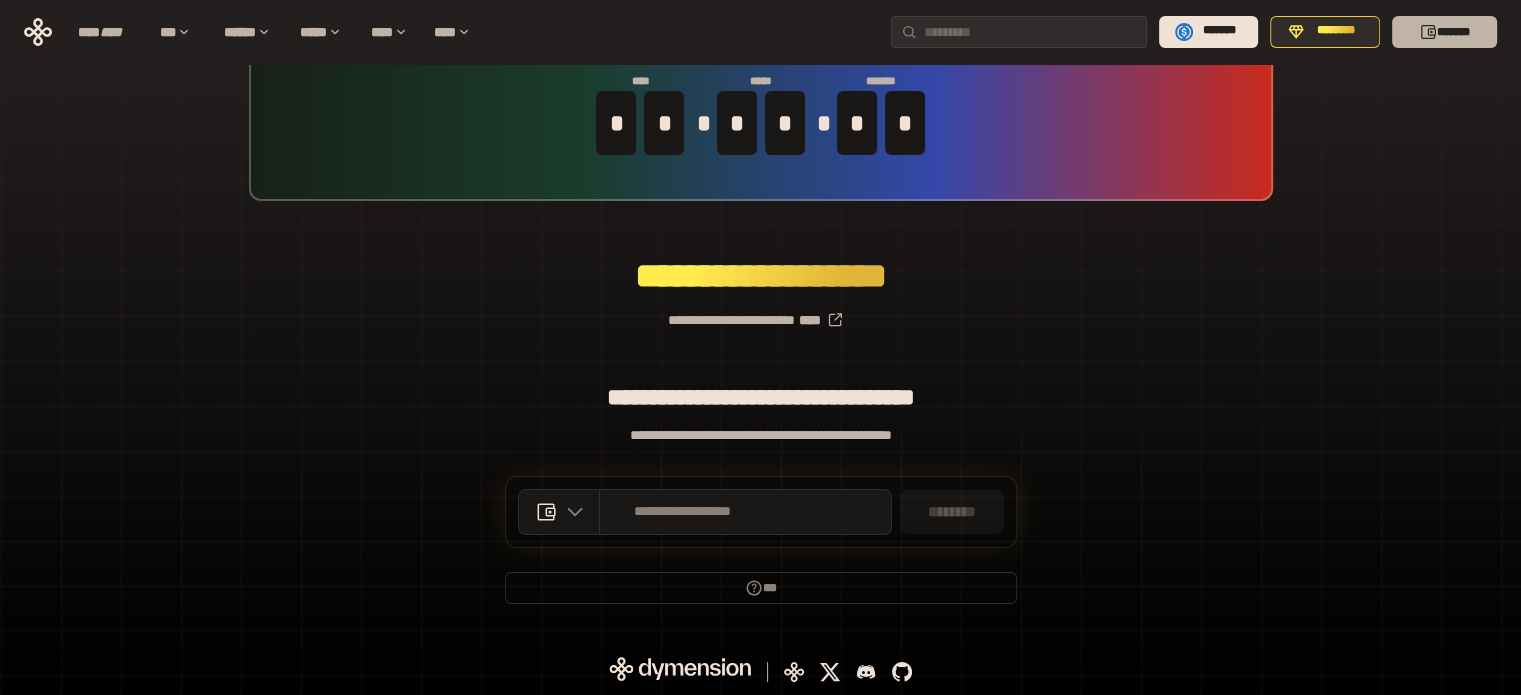 click on "*******" at bounding box center [1444, 32] 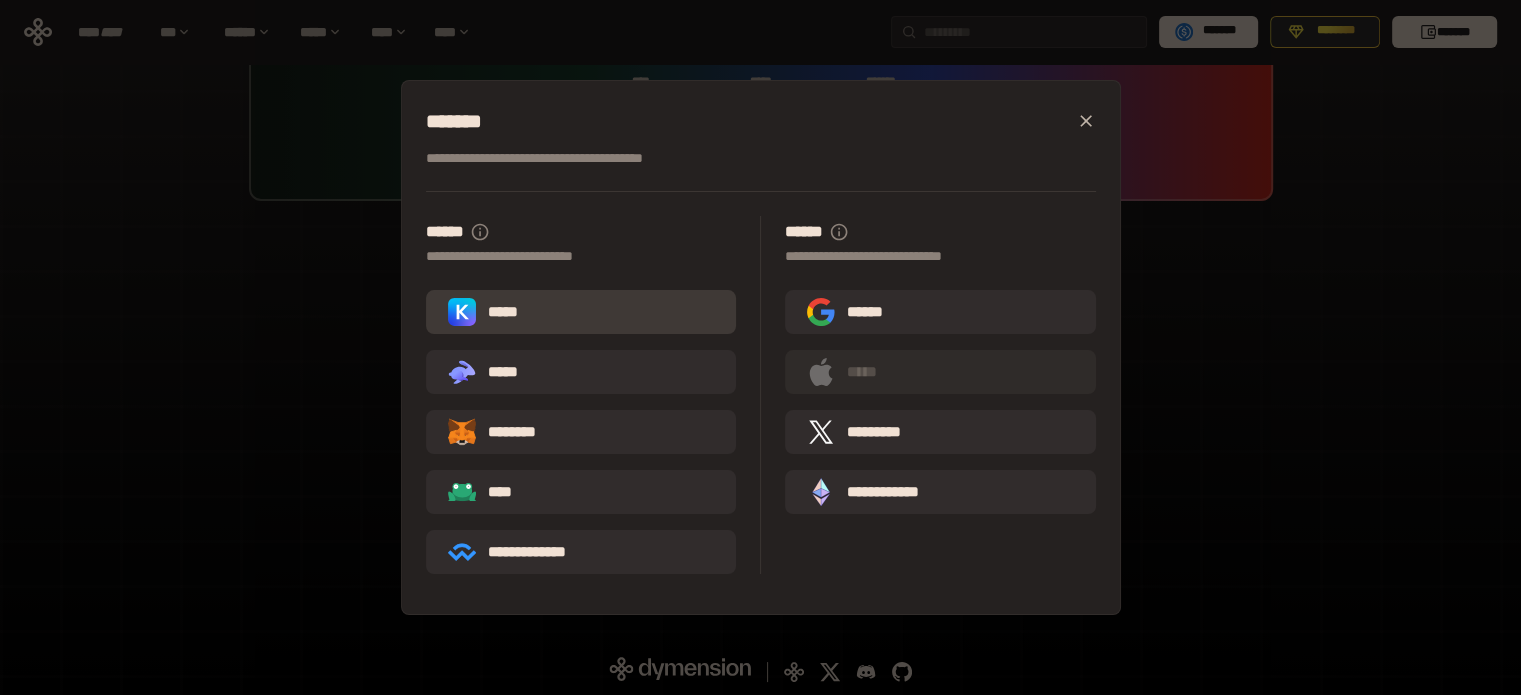 click on "*****" at bounding box center (581, 312) 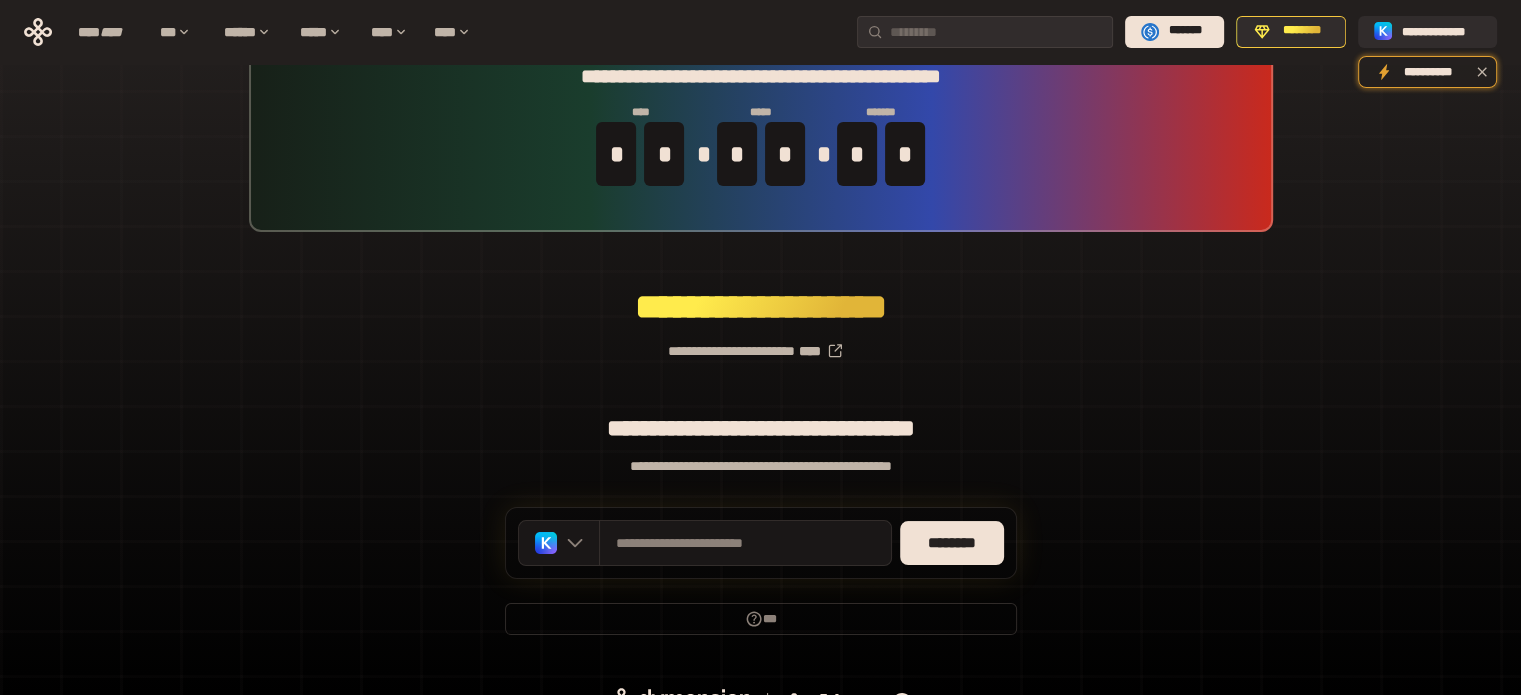 scroll, scrollTop: 87, scrollLeft: 0, axis: vertical 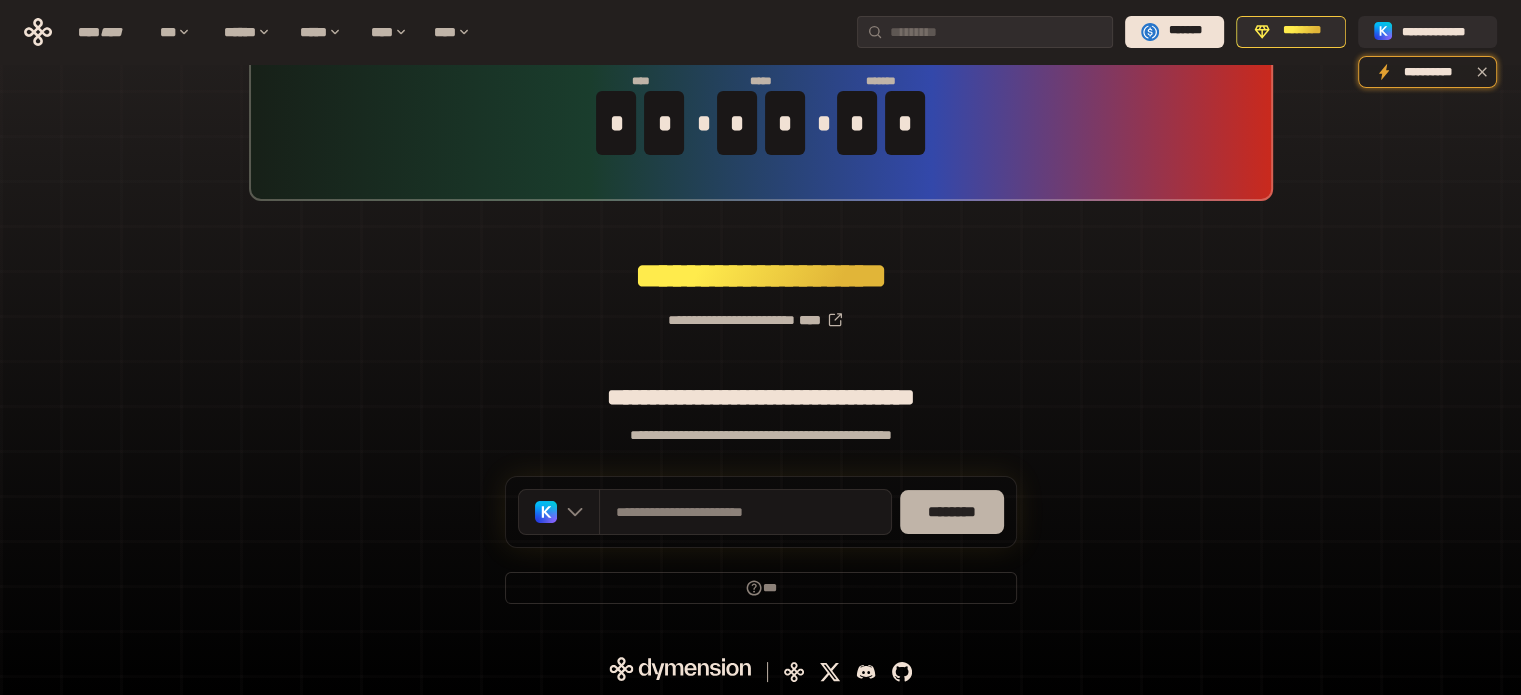 click on "********" at bounding box center (952, 512) 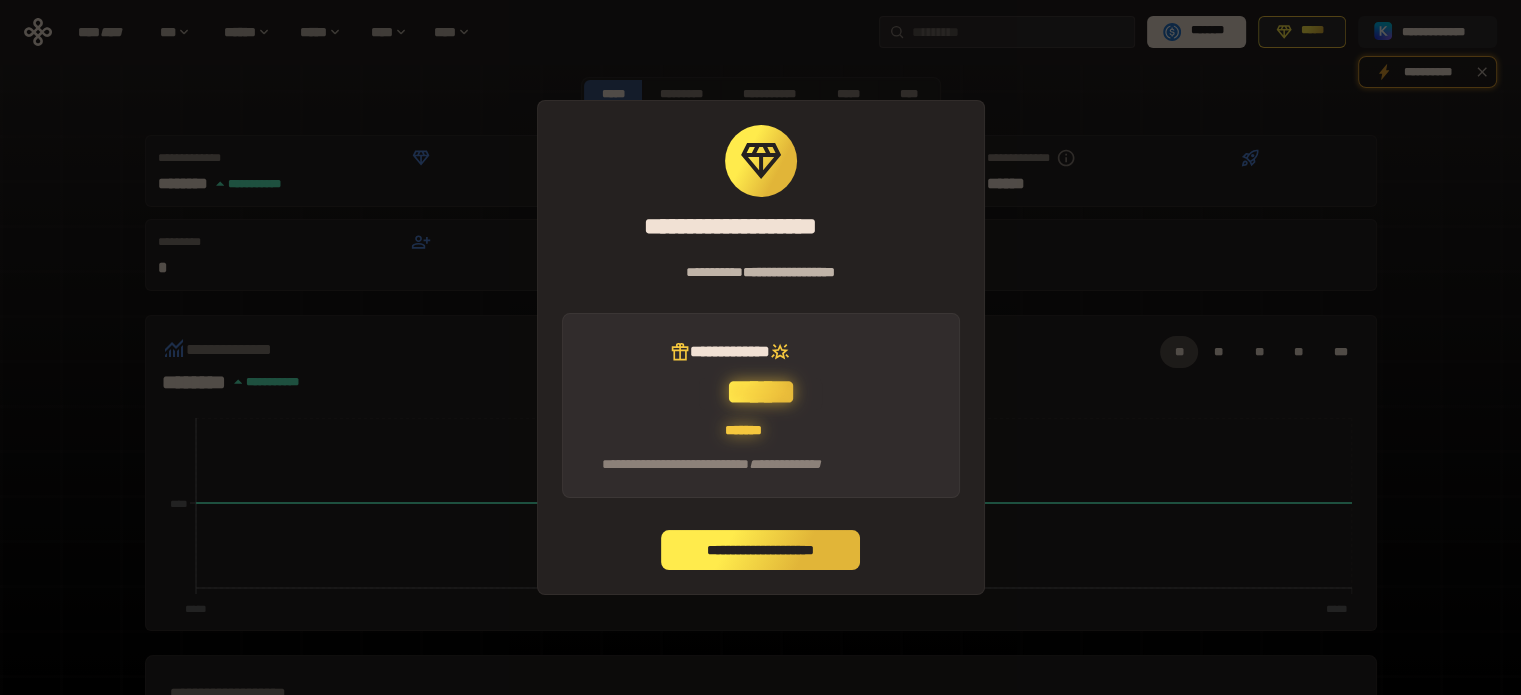 click on "**********" at bounding box center (761, 550) 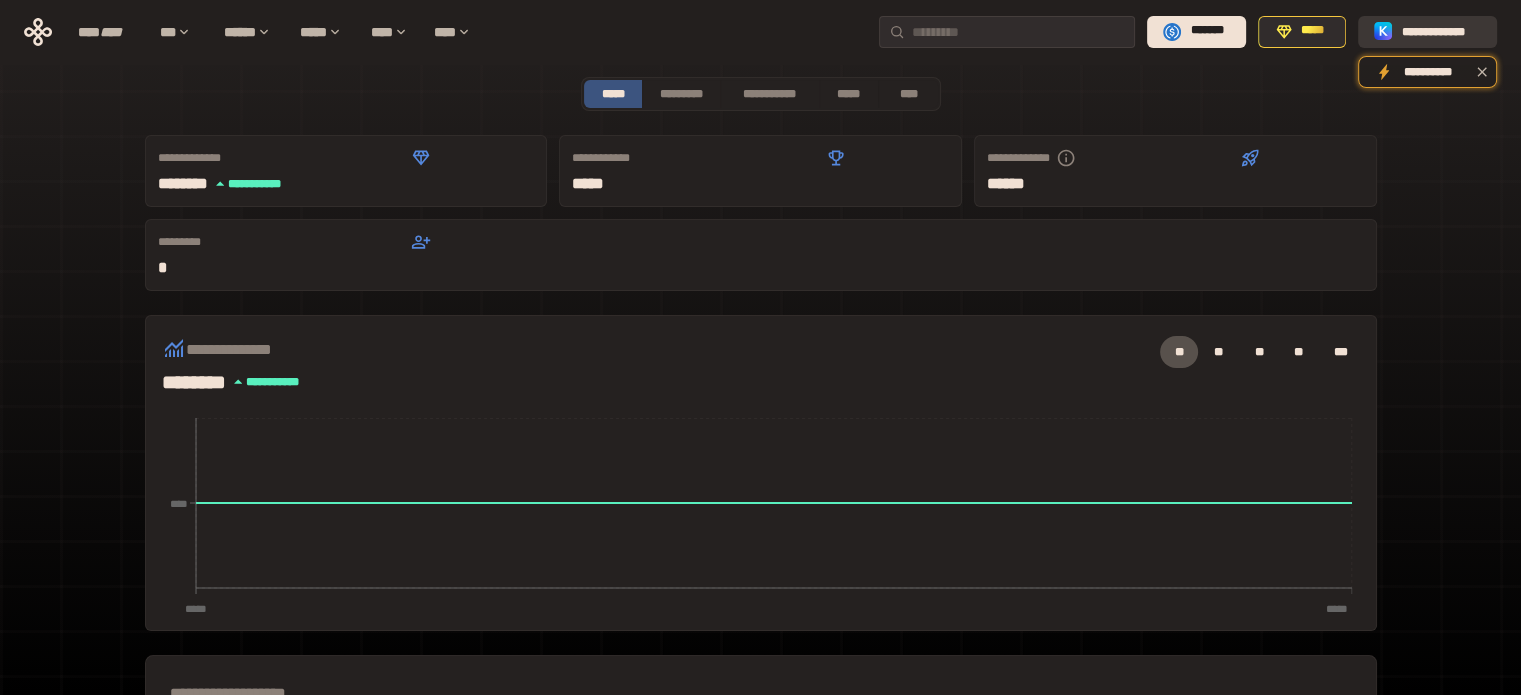 click on "**********" at bounding box center (1441, 31) 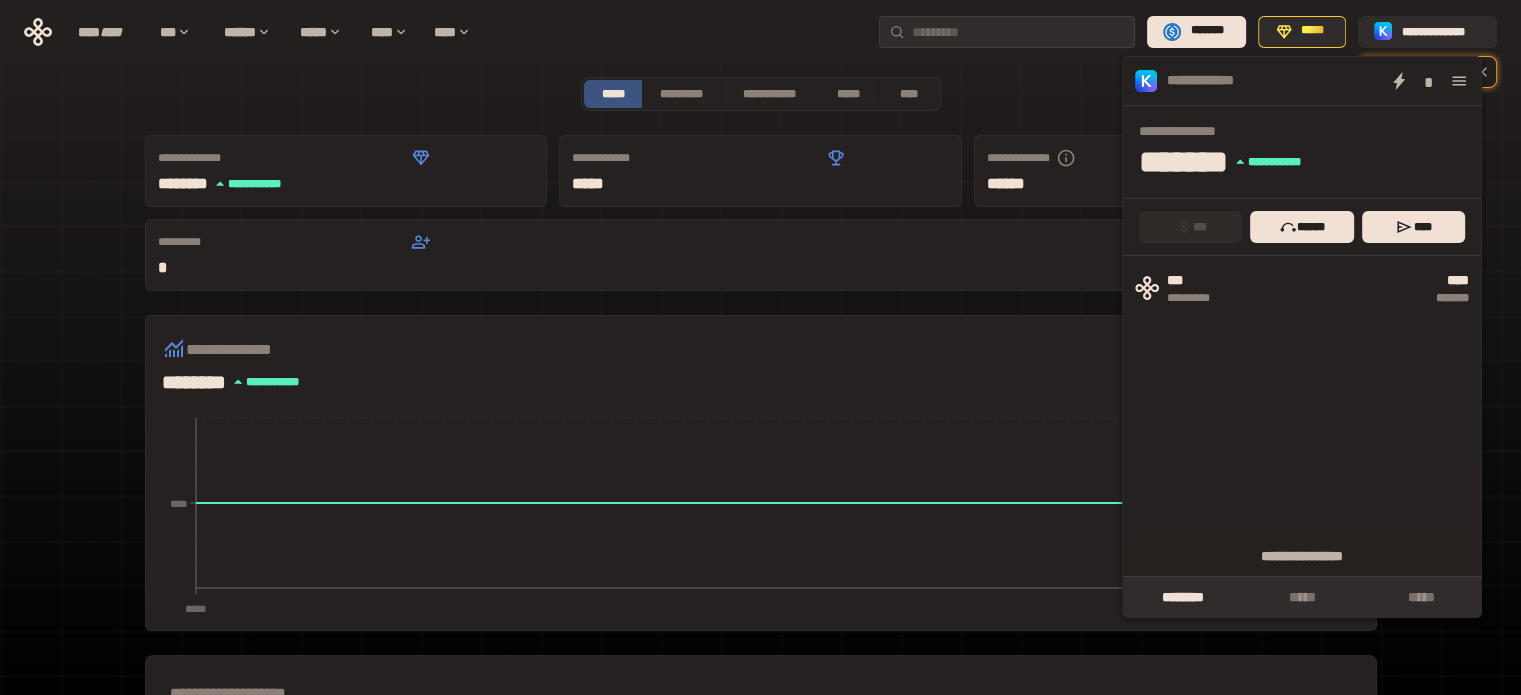 click 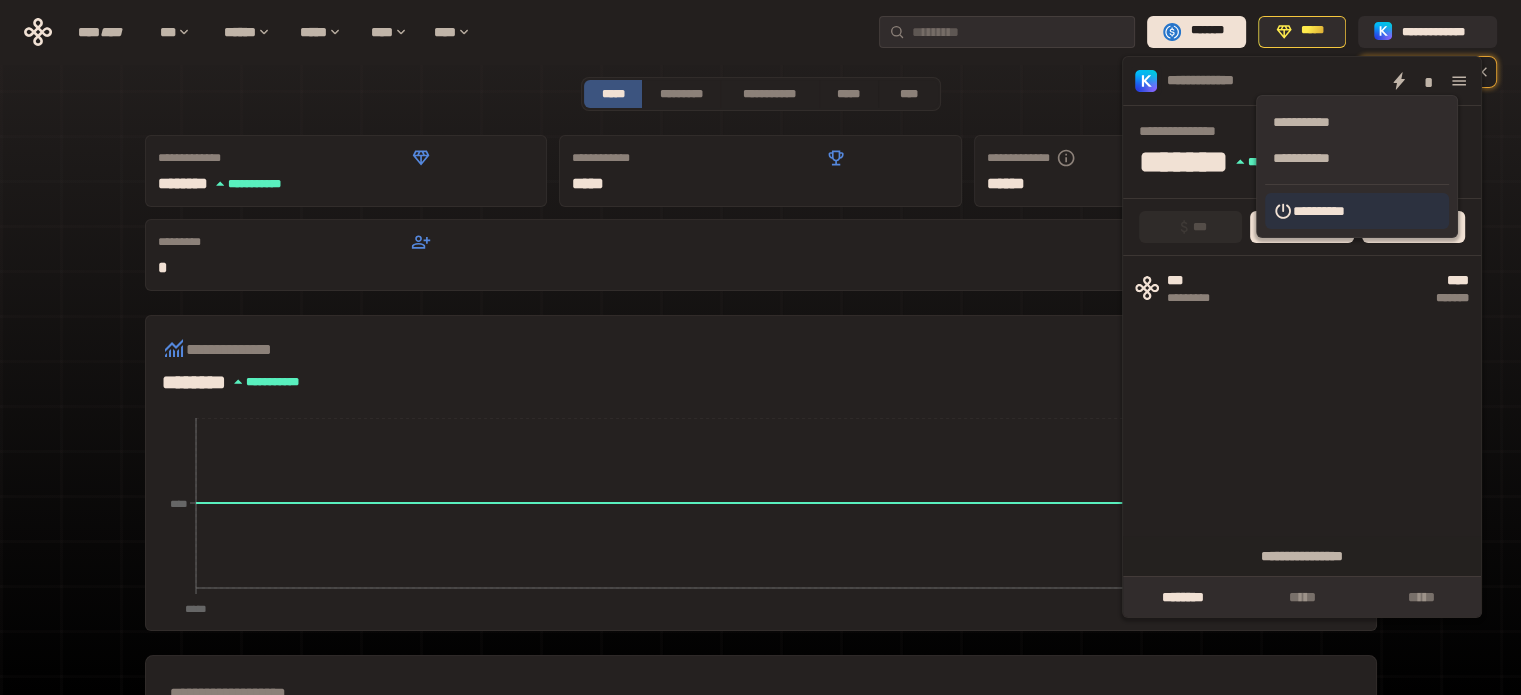 click on "**********" at bounding box center [1357, 211] 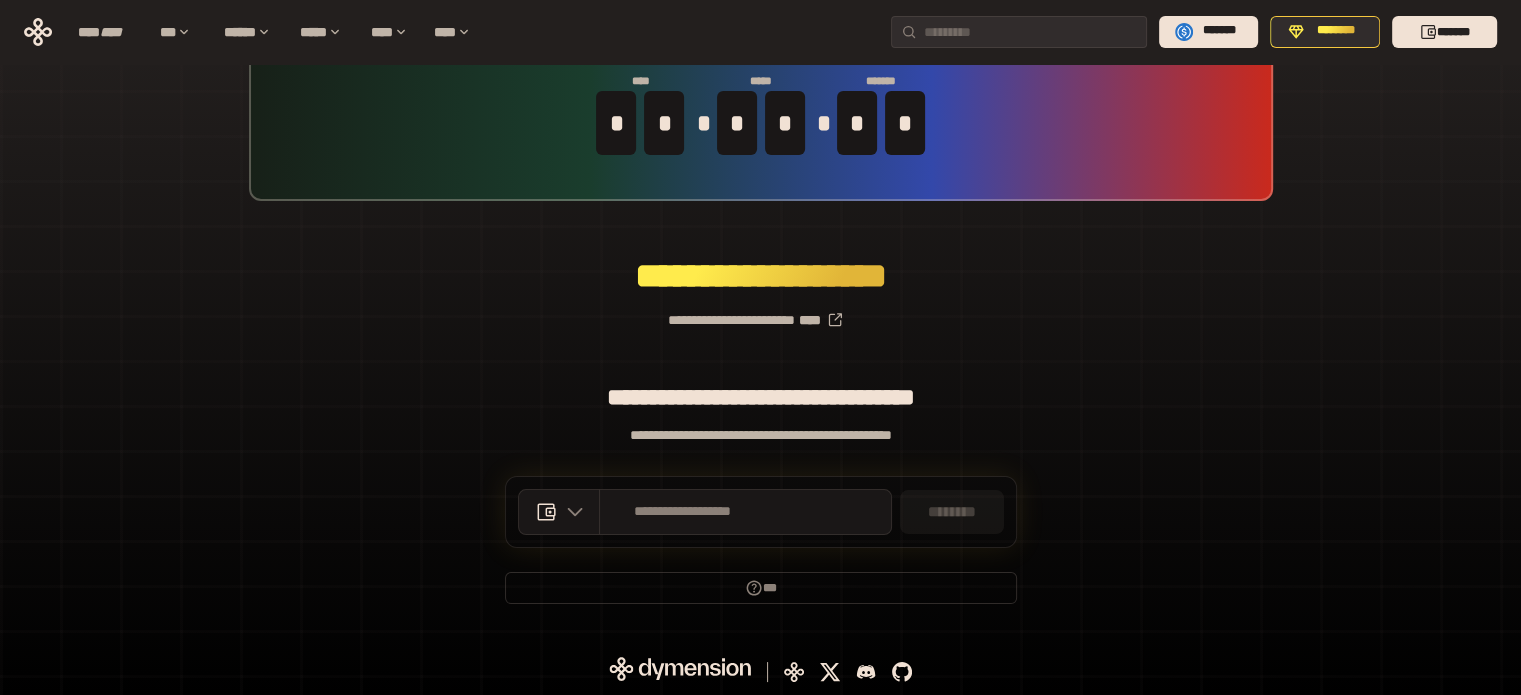 click on "**********" at bounding box center [760, 312] 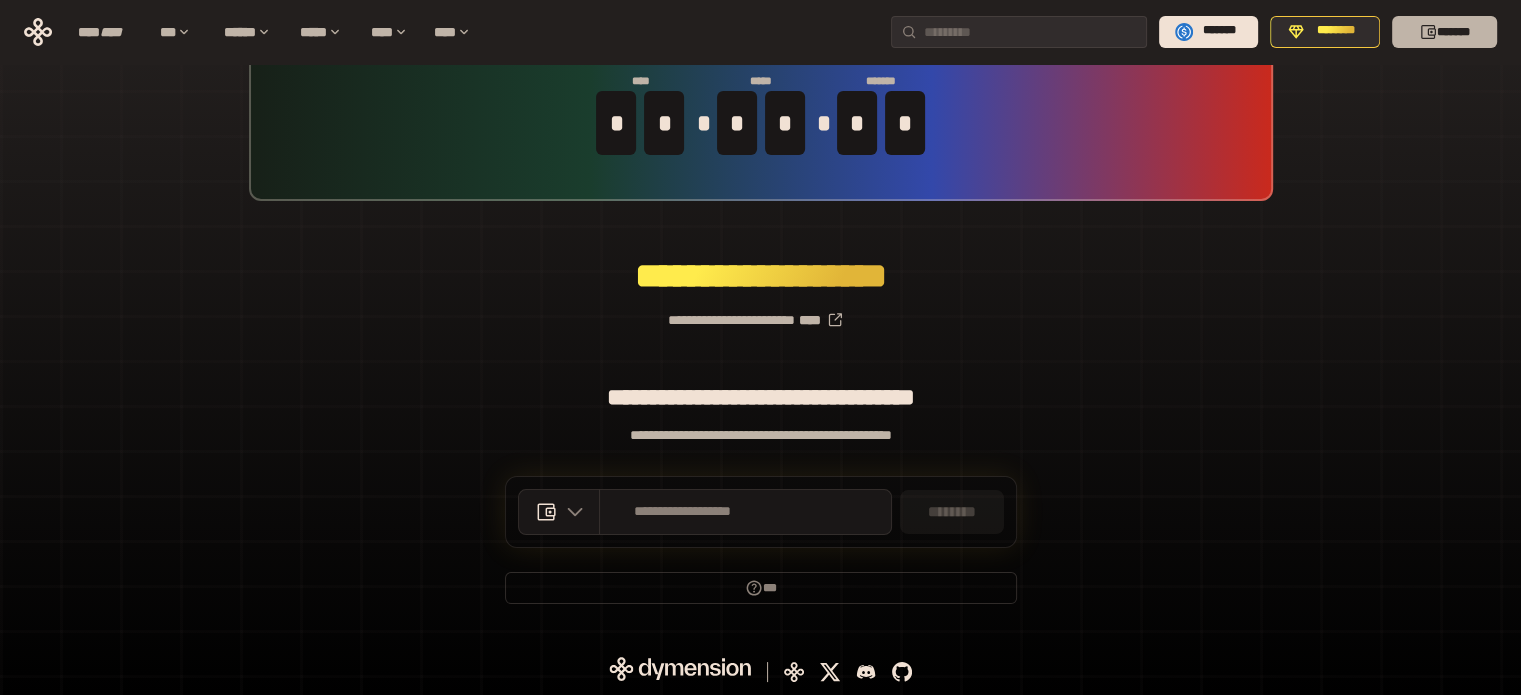 click on "*******" at bounding box center (1444, 32) 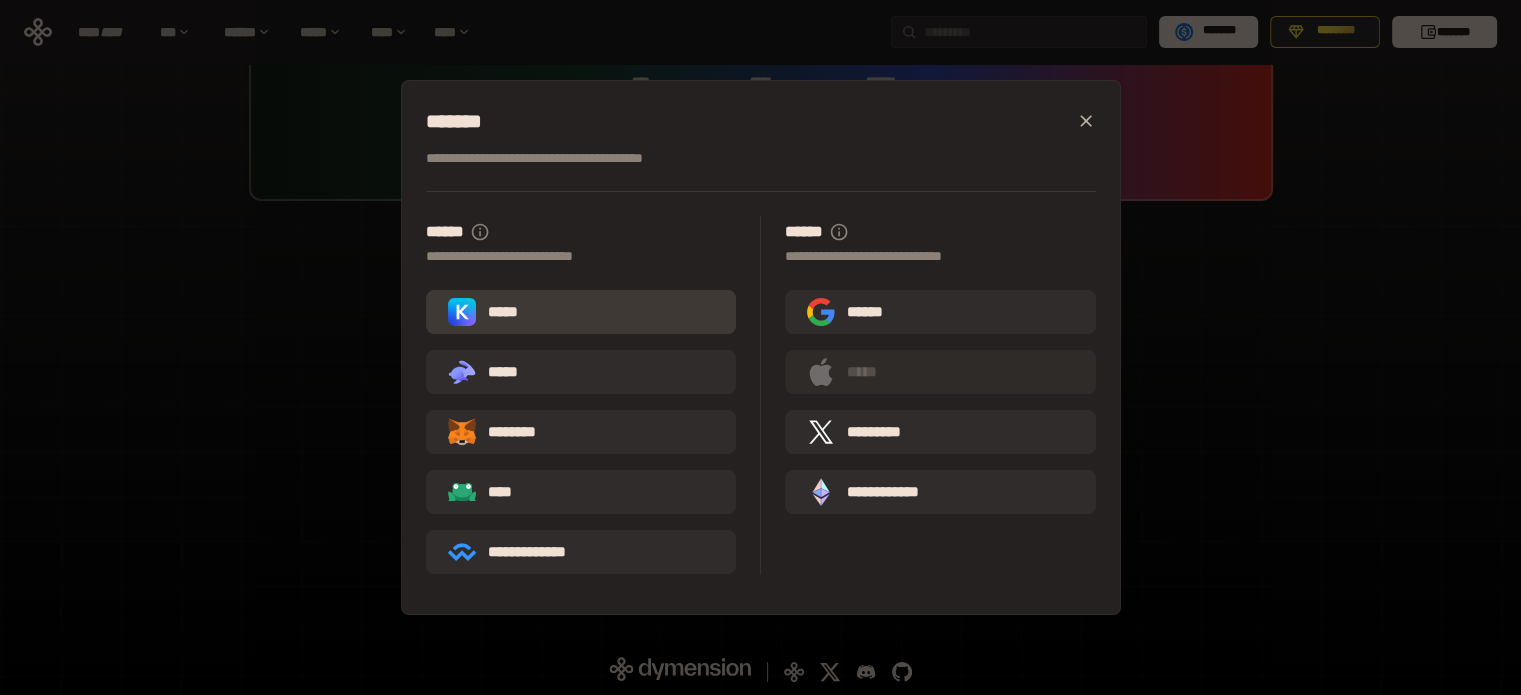 click on "*****" at bounding box center [581, 312] 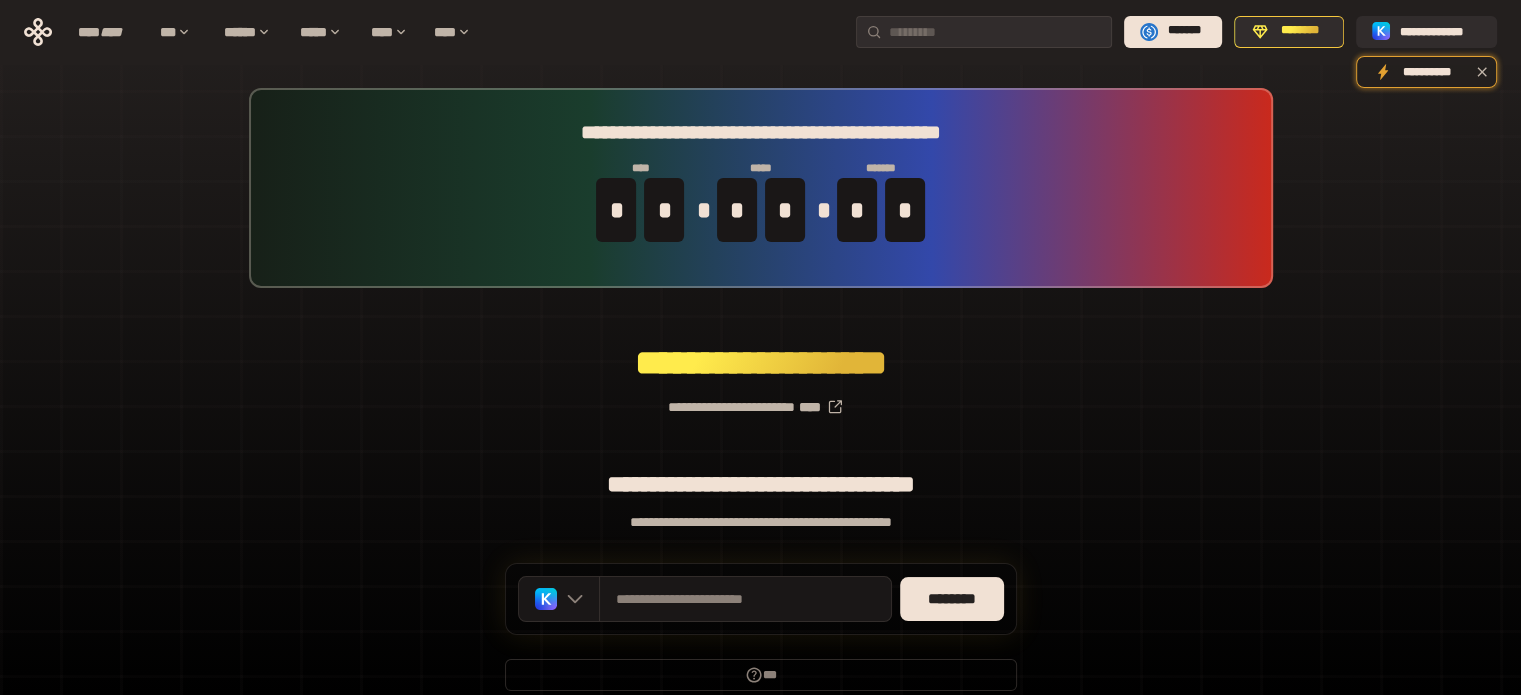 scroll, scrollTop: 87, scrollLeft: 0, axis: vertical 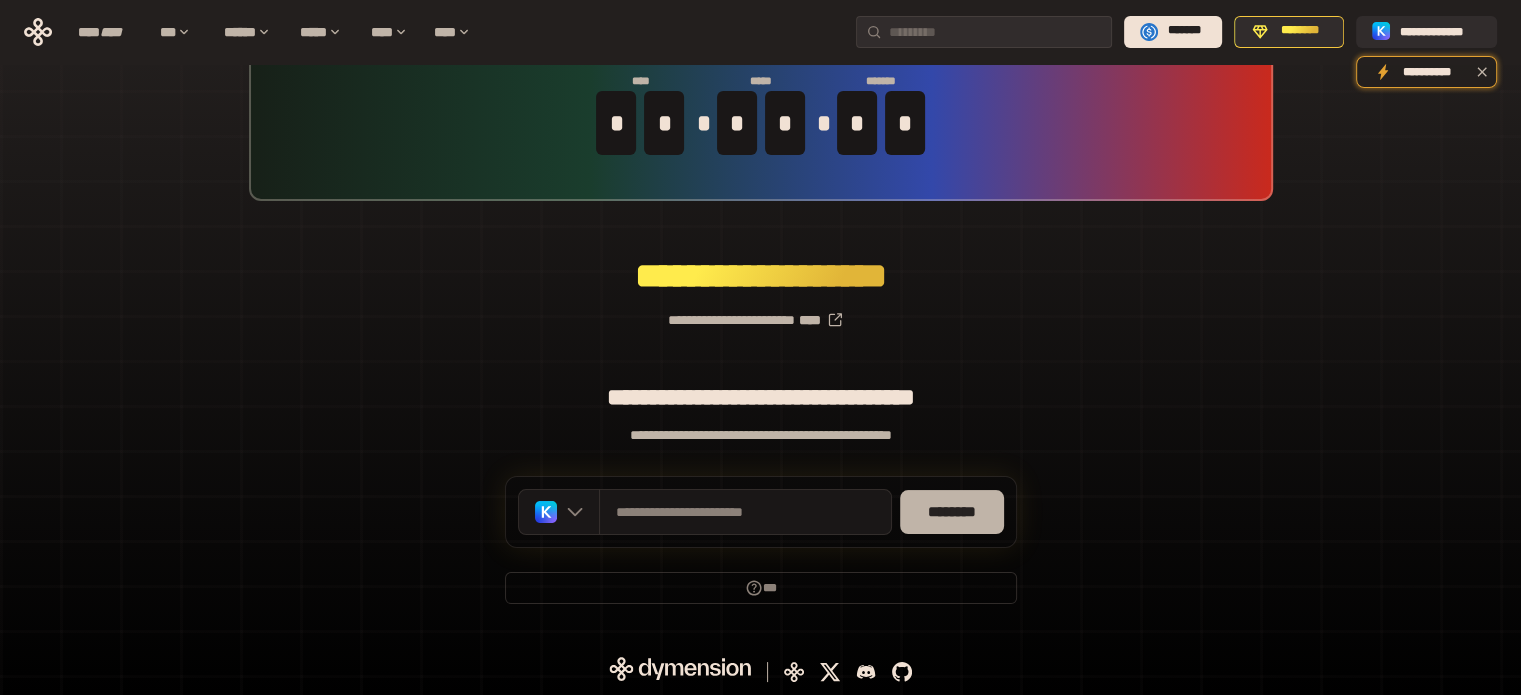 click on "********" at bounding box center (952, 512) 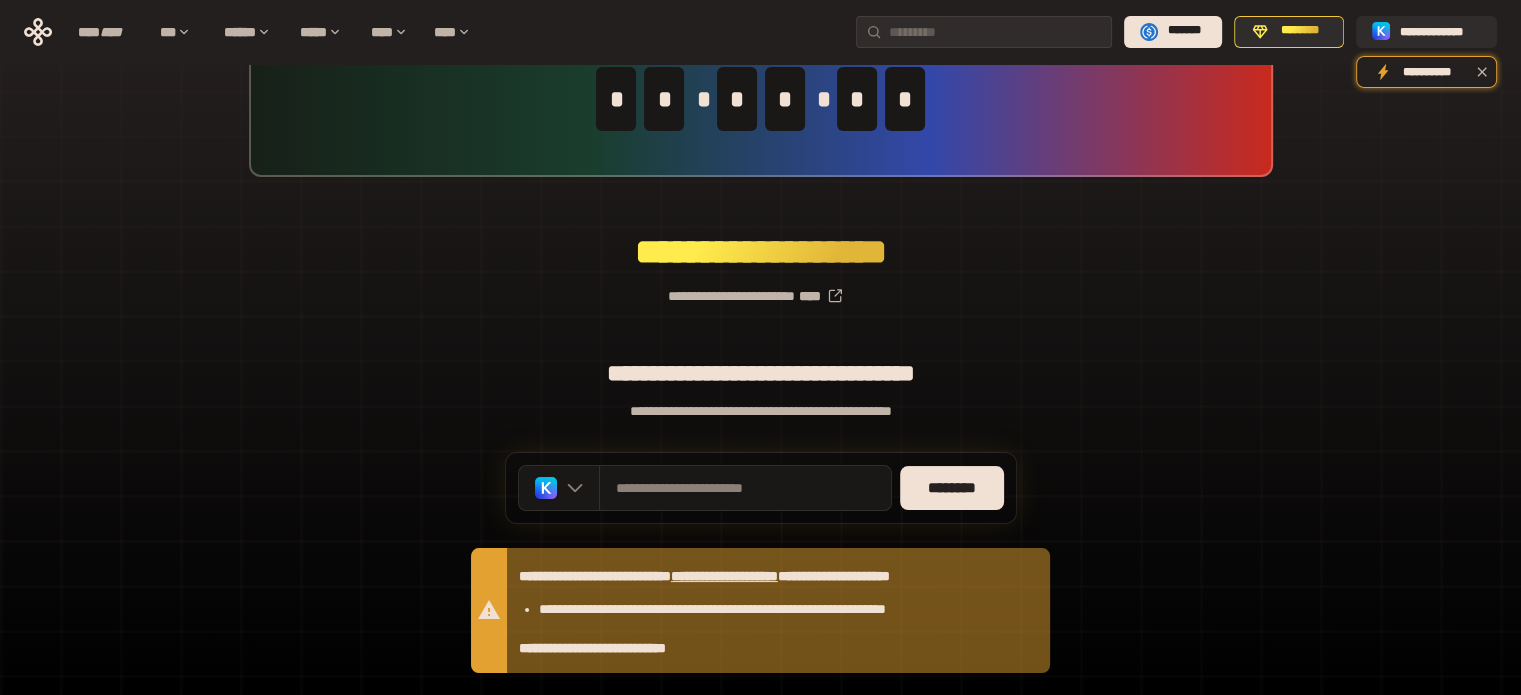 scroll, scrollTop: 0, scrollLeft: 0, axis: both 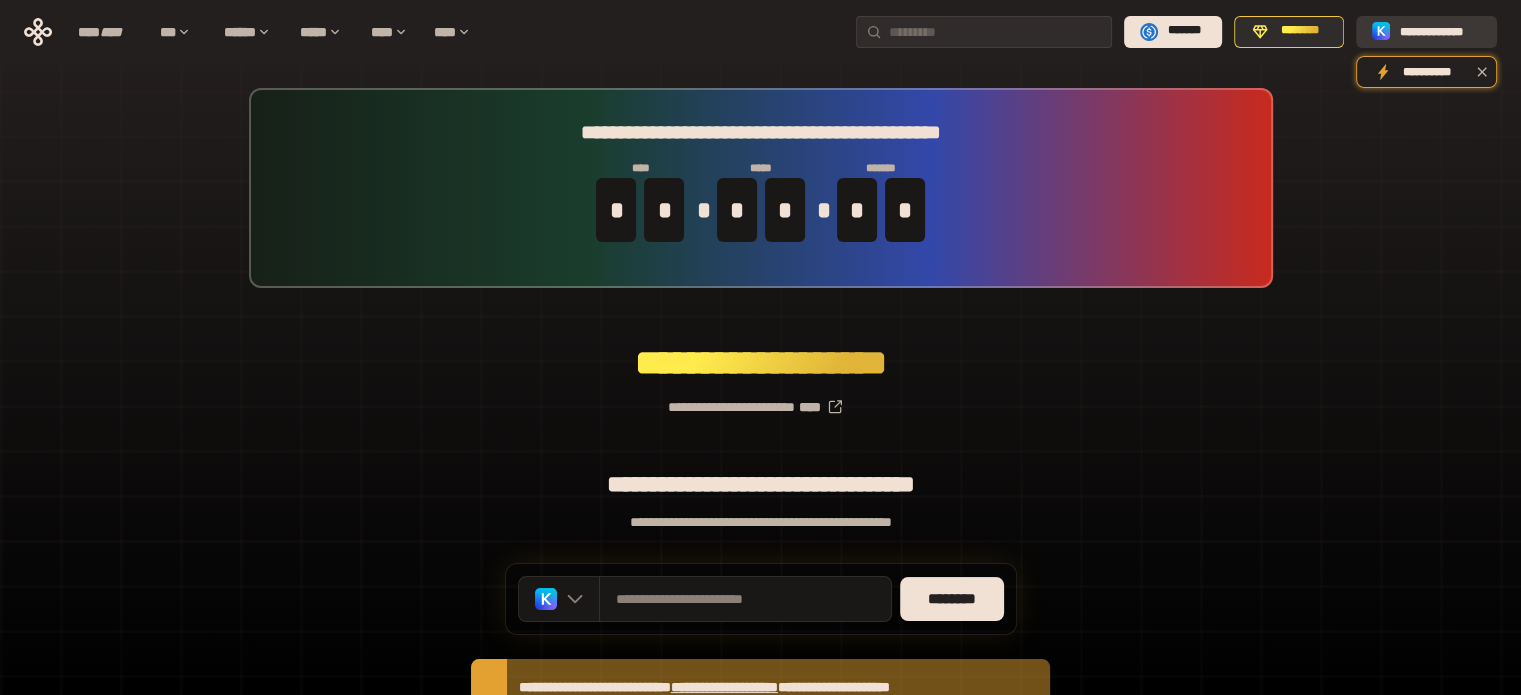 click on "**********" at bounding box center (1440, 31) 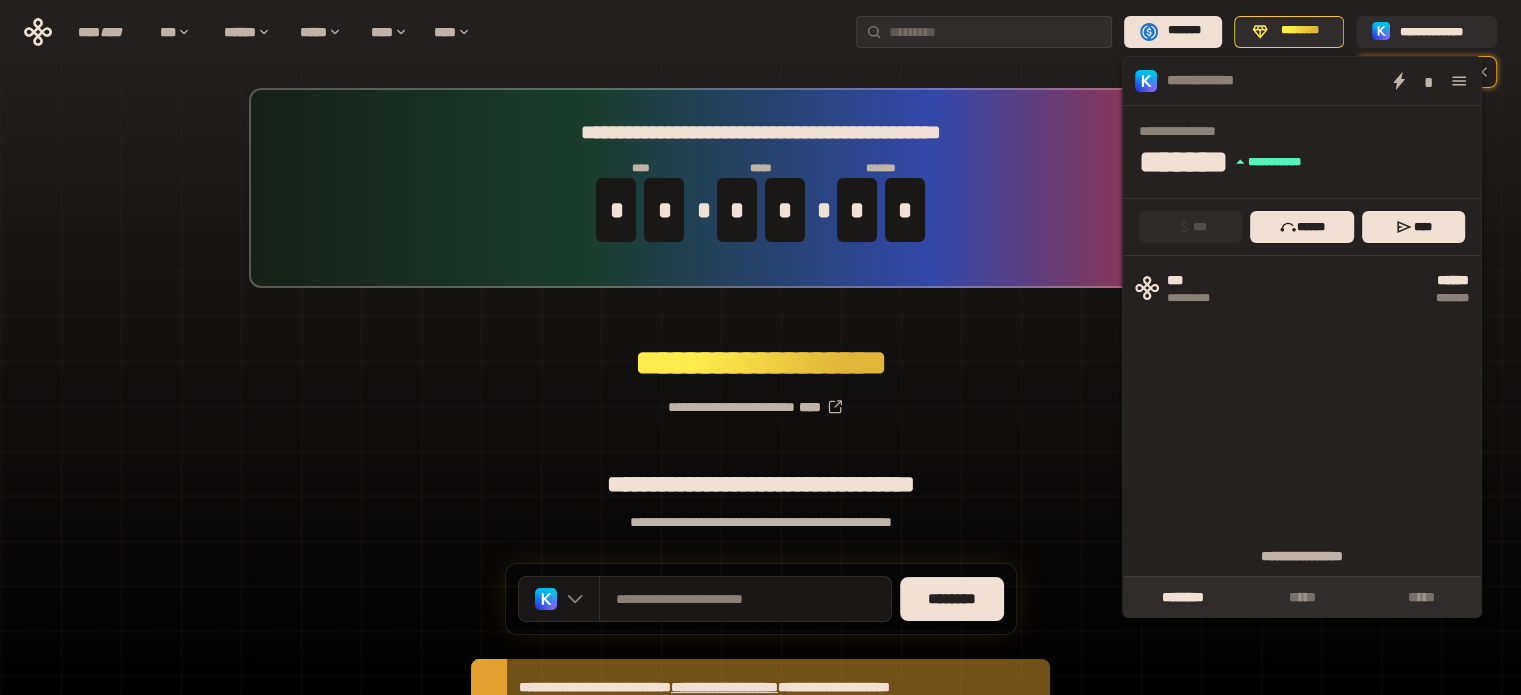 click at bounding box center [1459, 81] 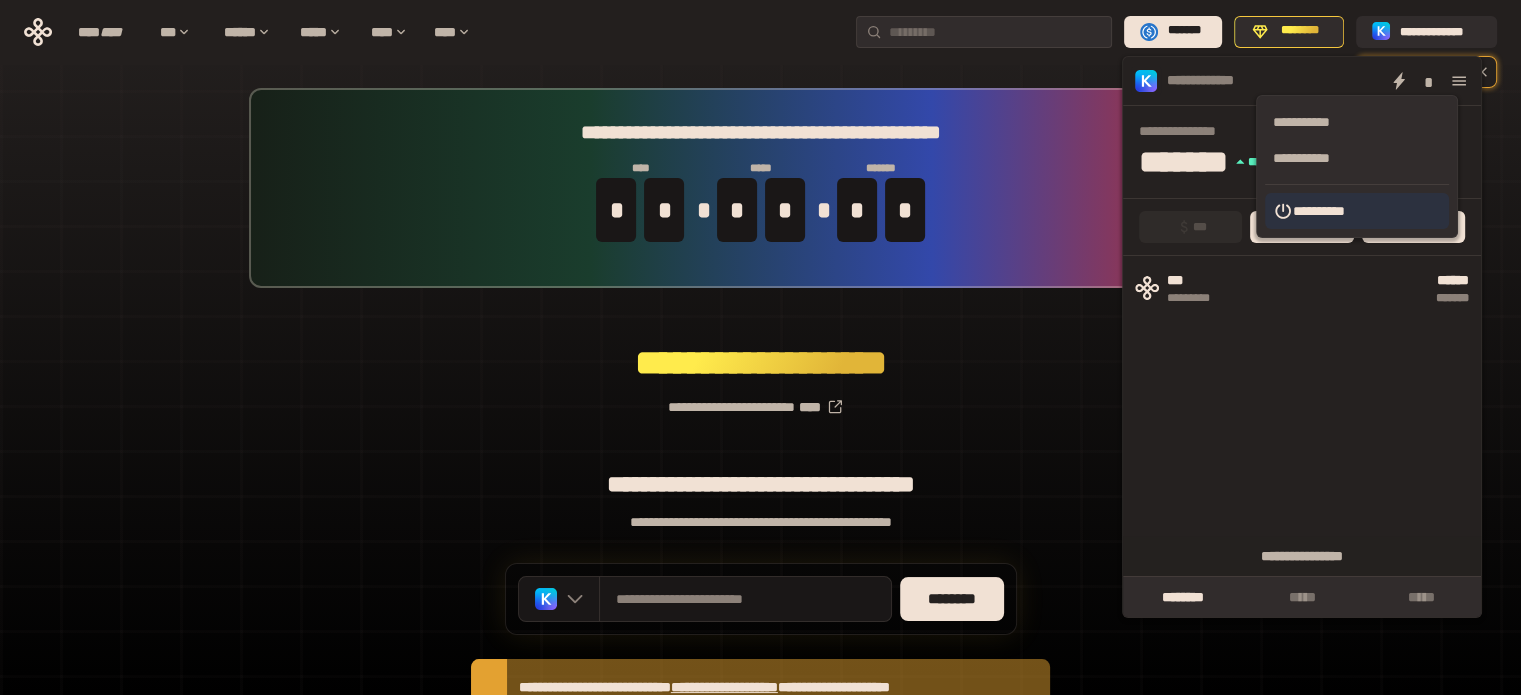 click on "**********" at bounding box center [1357, 211] 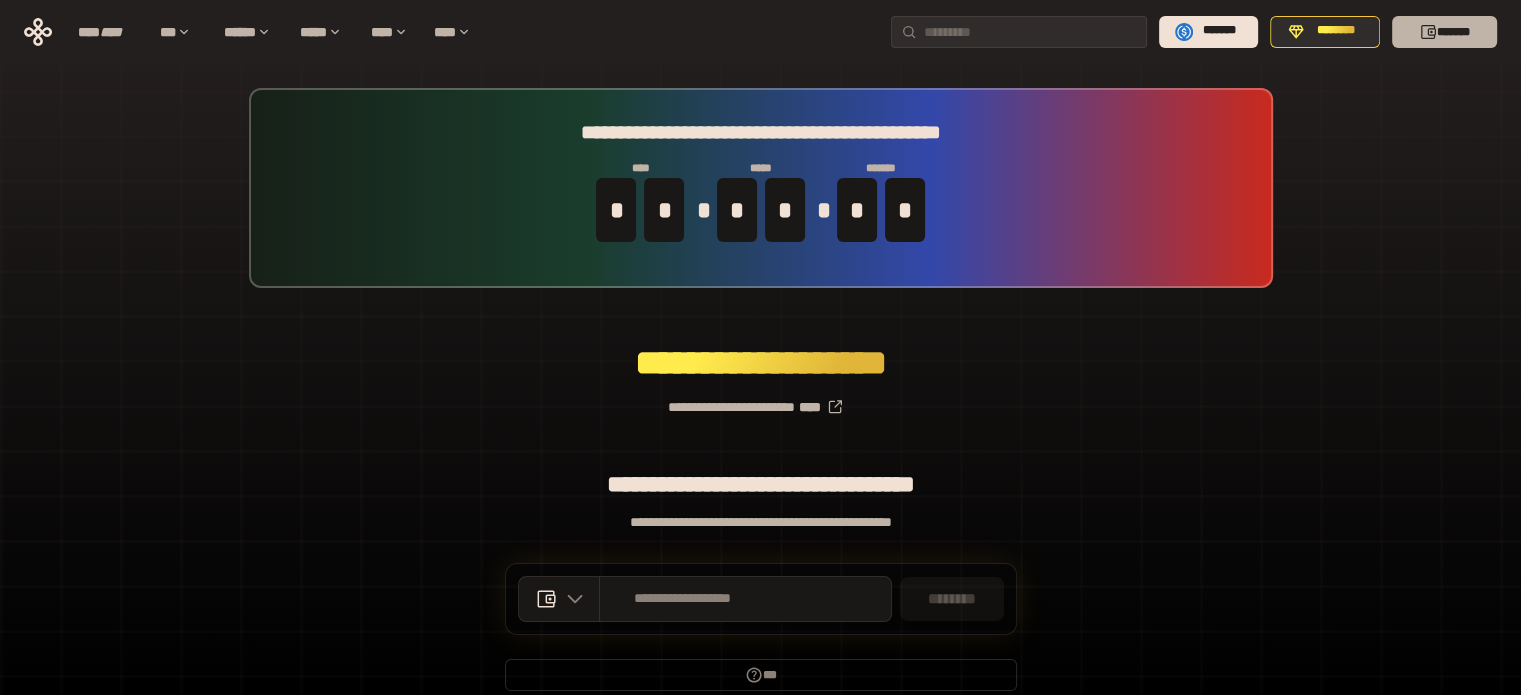 click on "*******" at bounding box center [1444, 32] 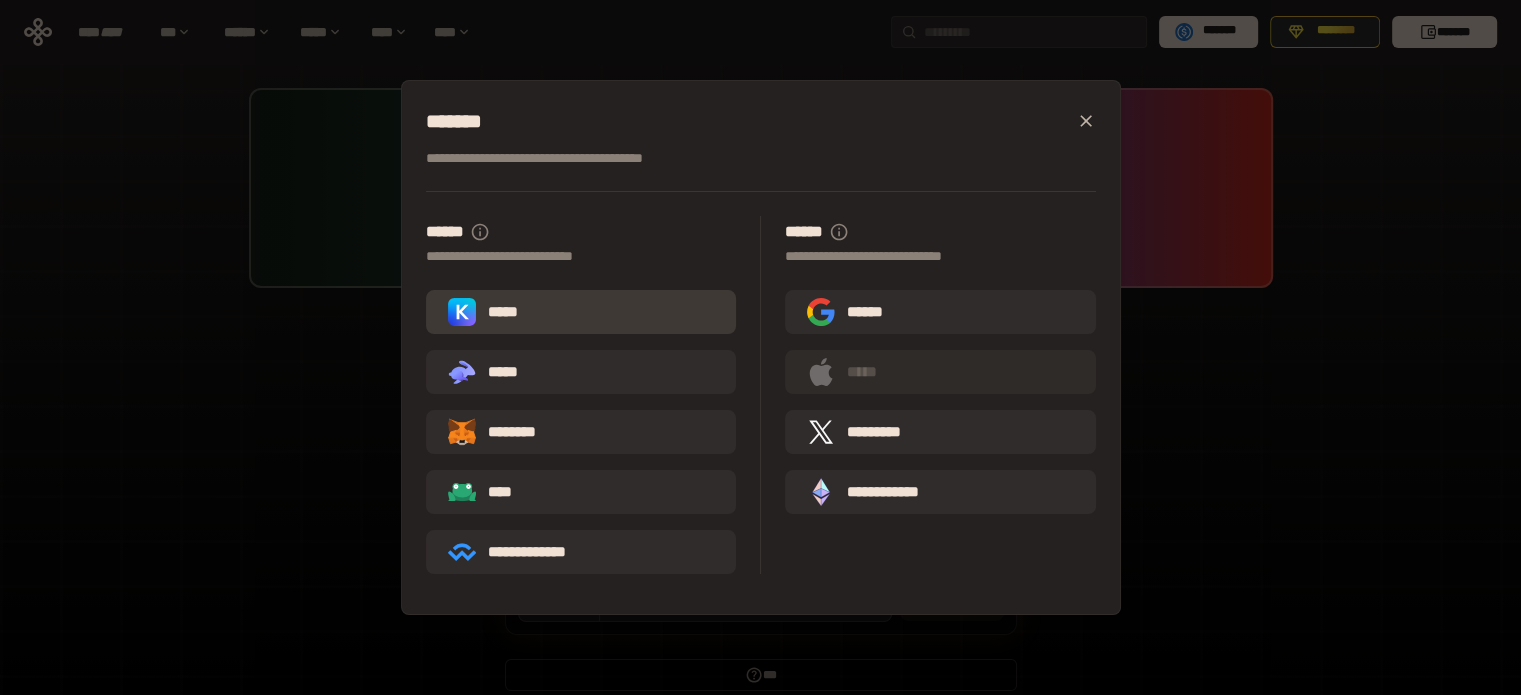 click on "*****" at bounding box center (581, 312) 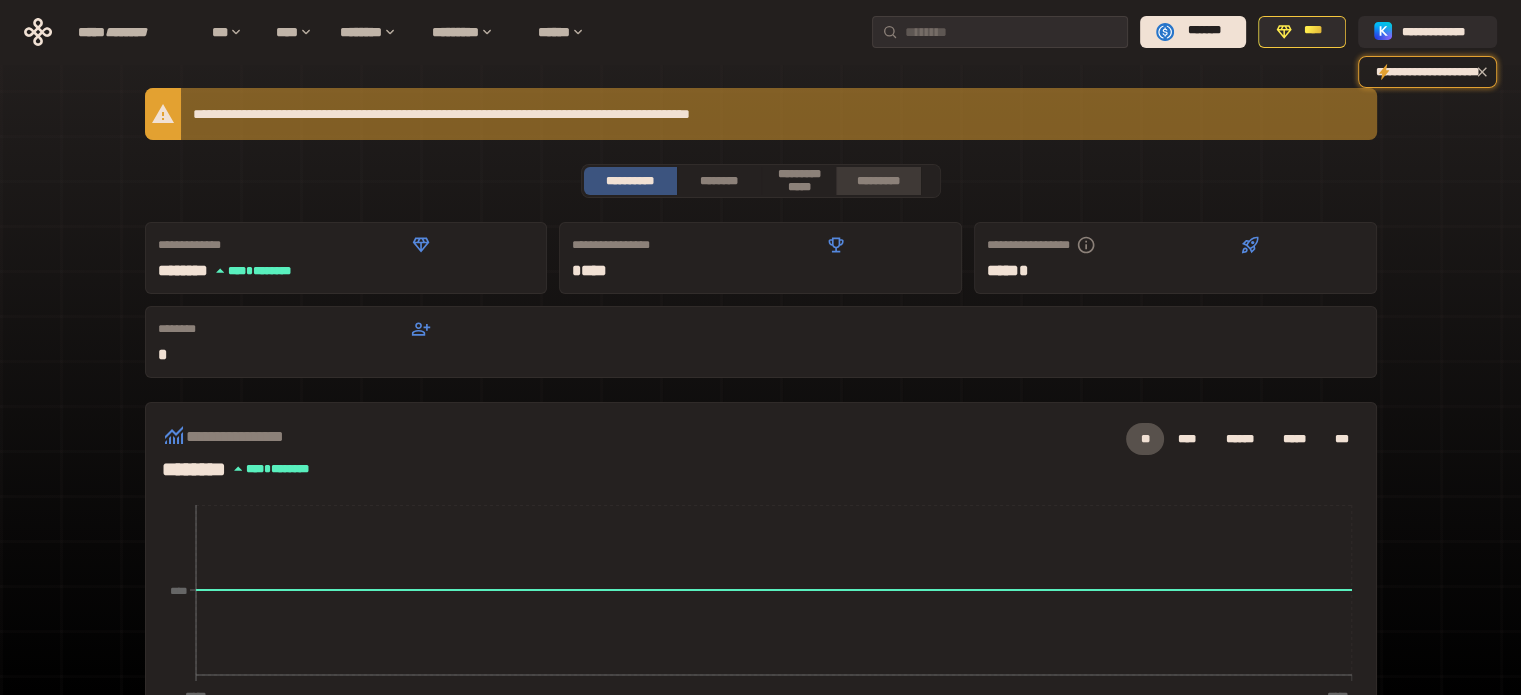 drag, startPoint x: 872, startPoint y: 180, endPoint x: 884, endPoint y: 184, distance: 12.649111 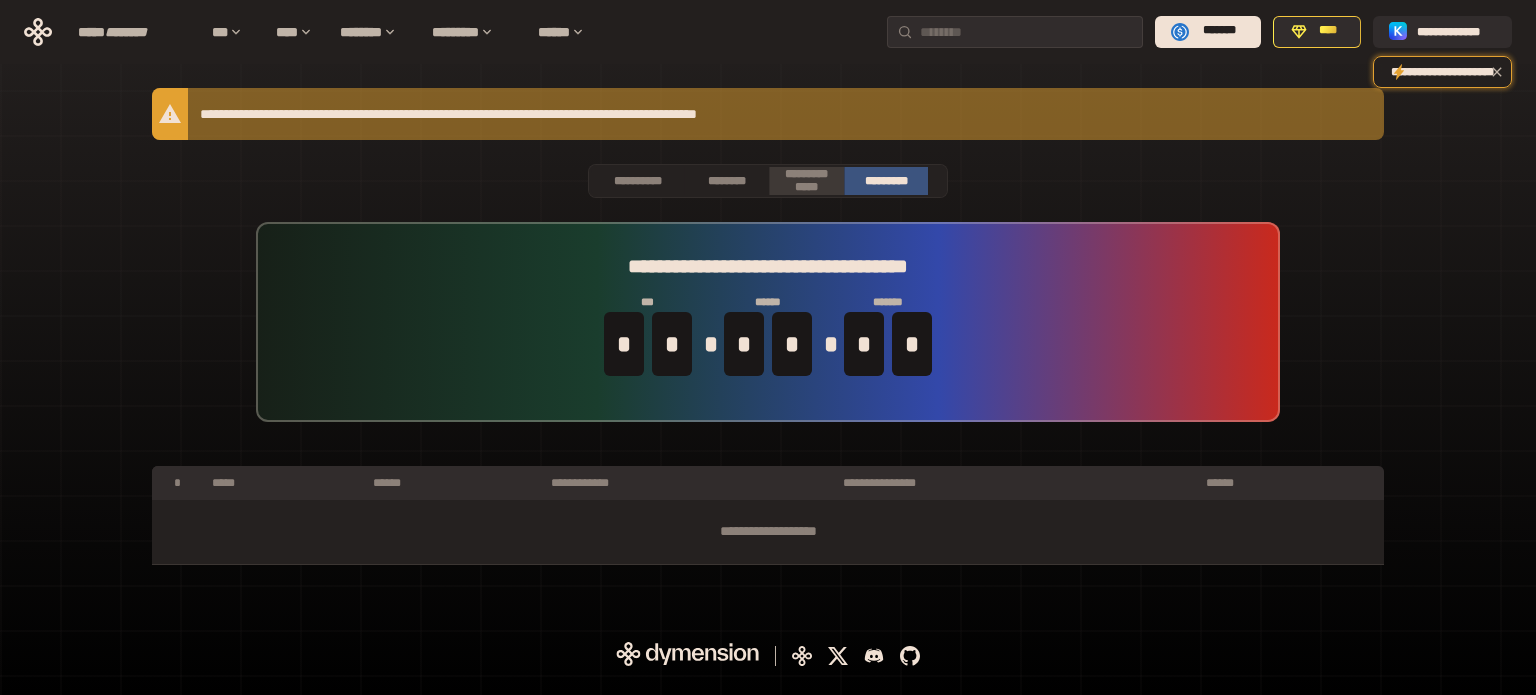 click on "**********" at bounding box center (806, 180) 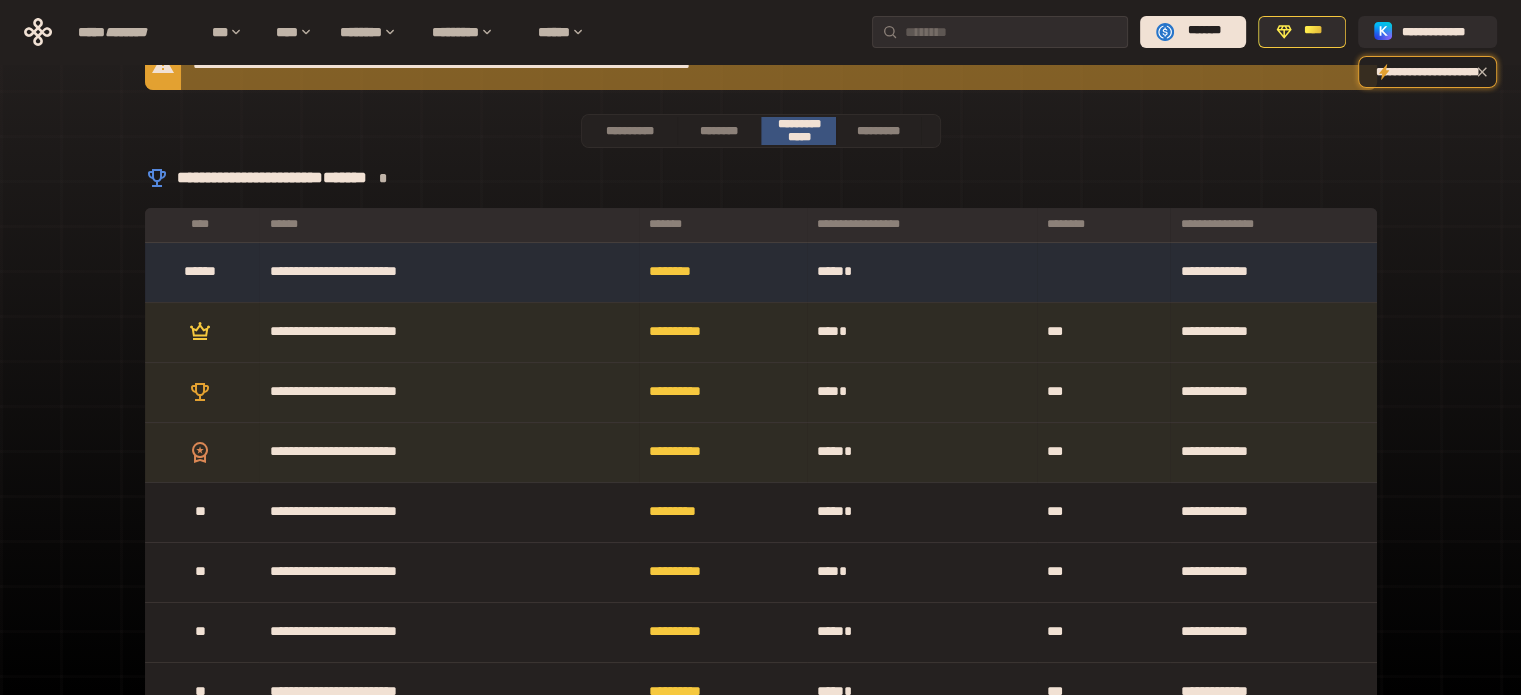 scroll, scrollTop: 0, scrollLeft: 0, axis: both 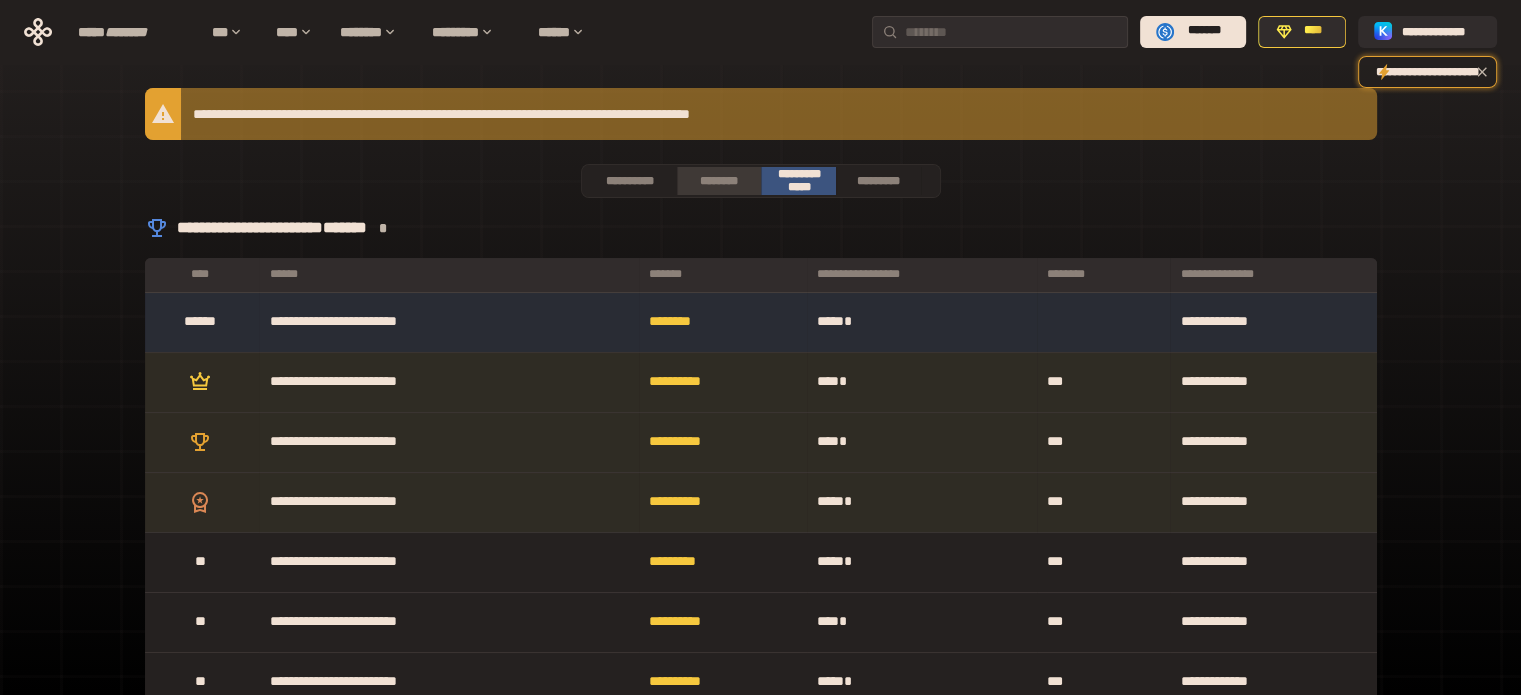 click on "********" at bounding box center (719, 181) 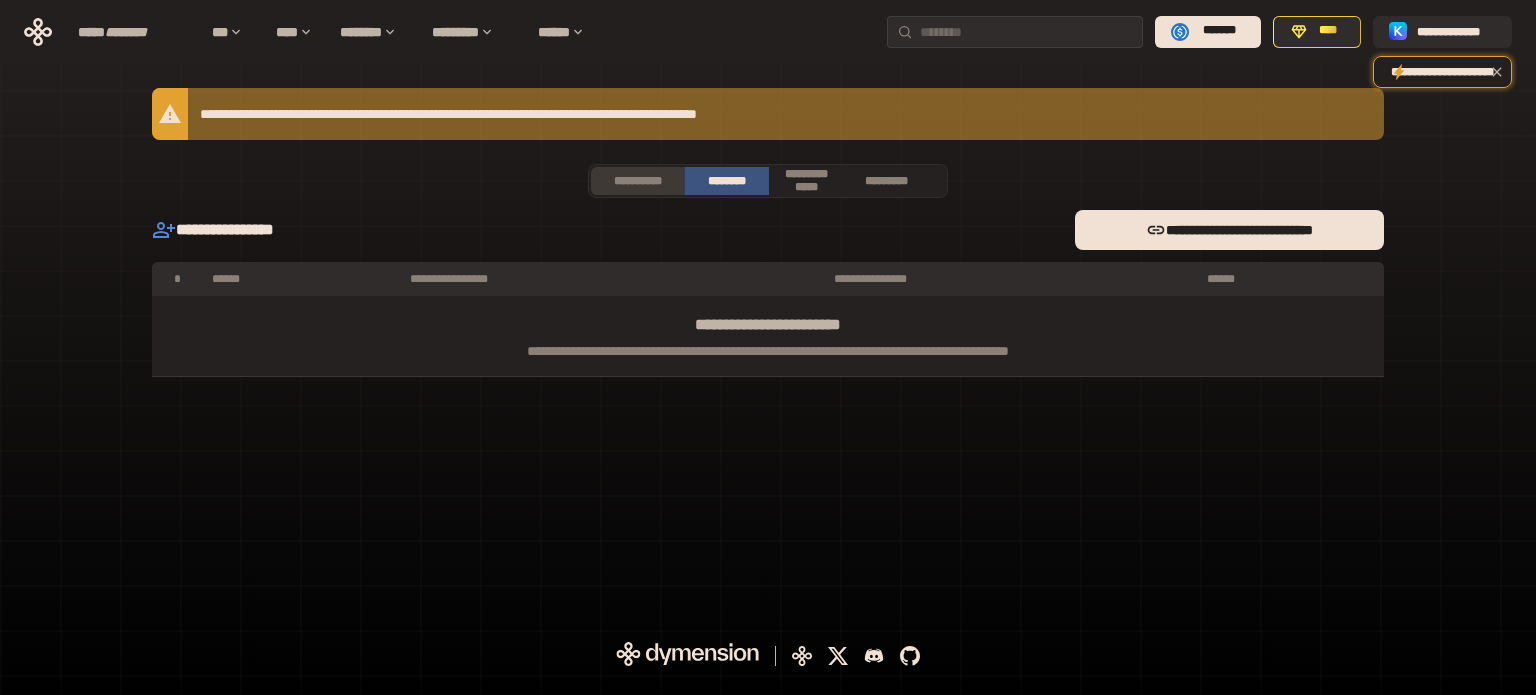 click on "**********" at bounding box center [638, 181] 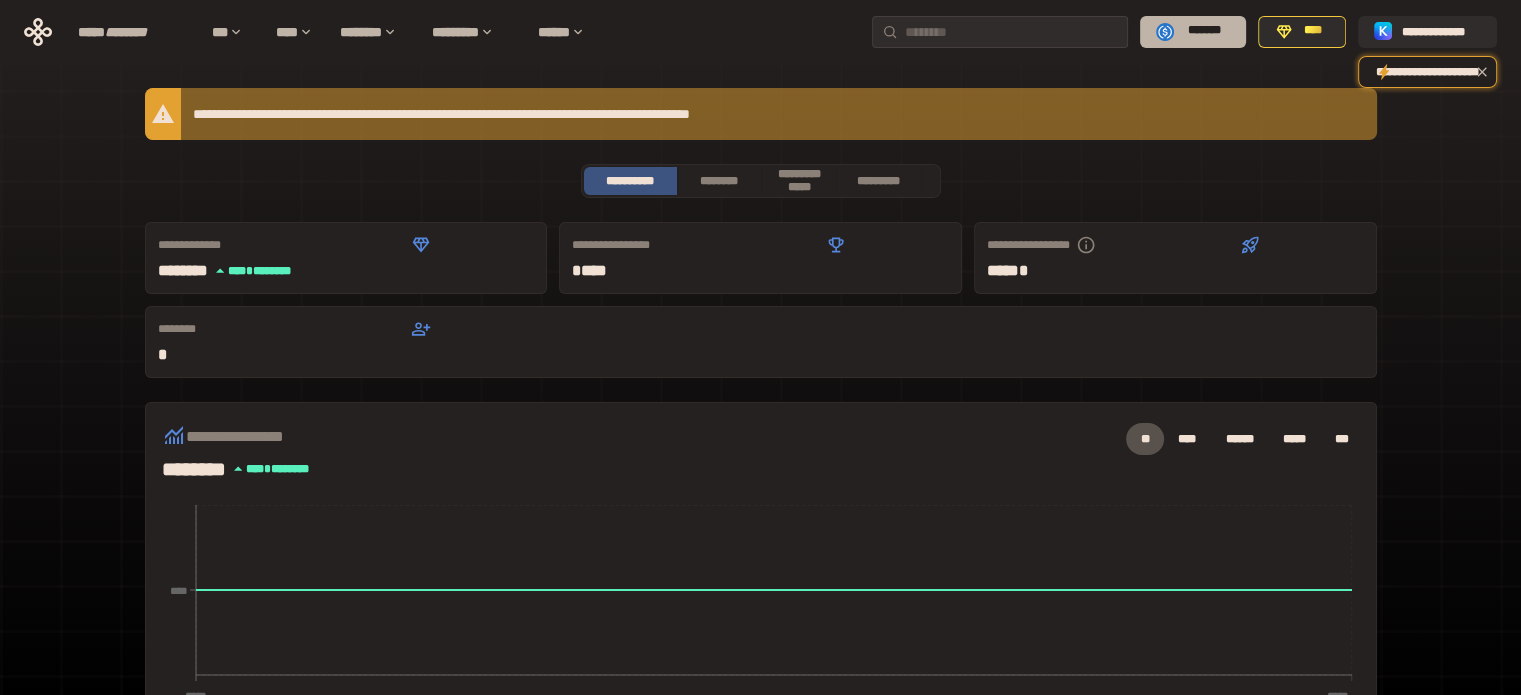 click on "*******" at bounding box center (1204, 30) 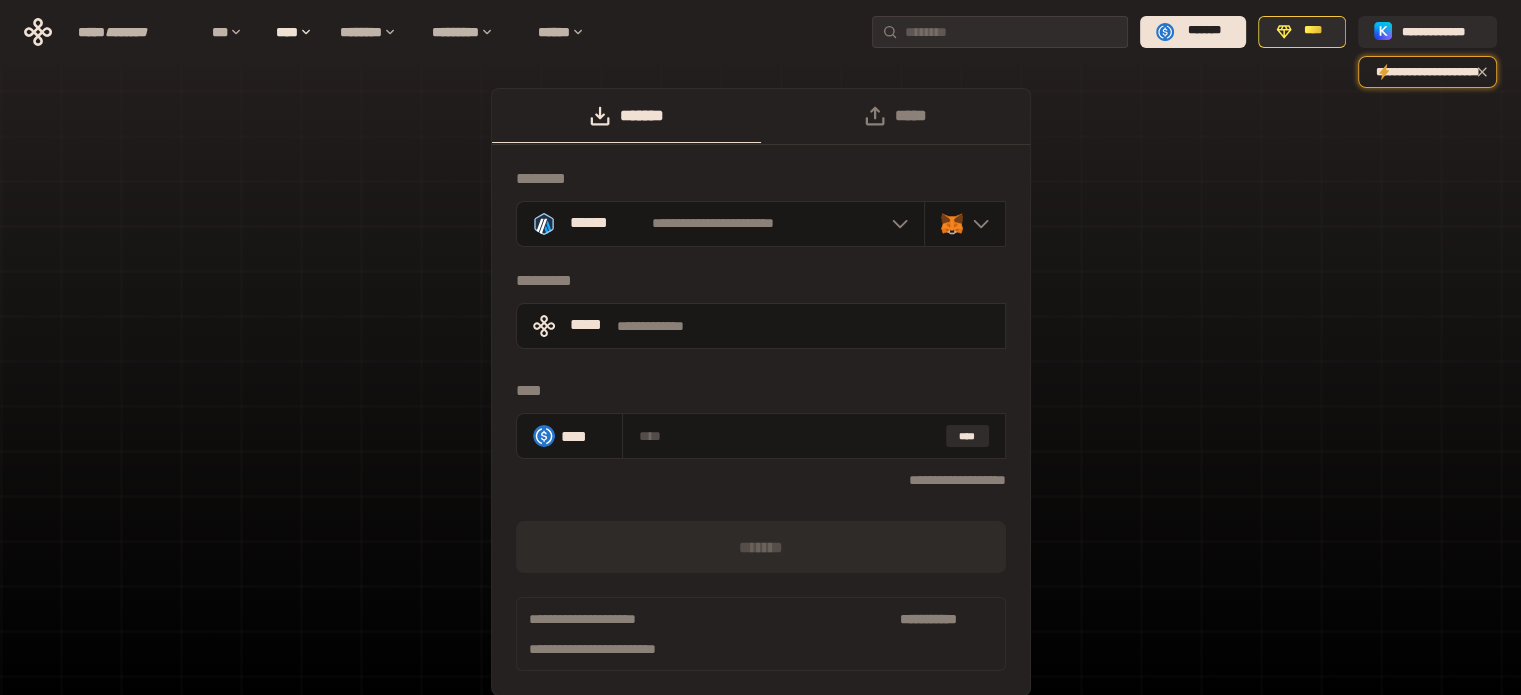 scroll, scrollTop: 0, scrollLeft: 0, axis: both 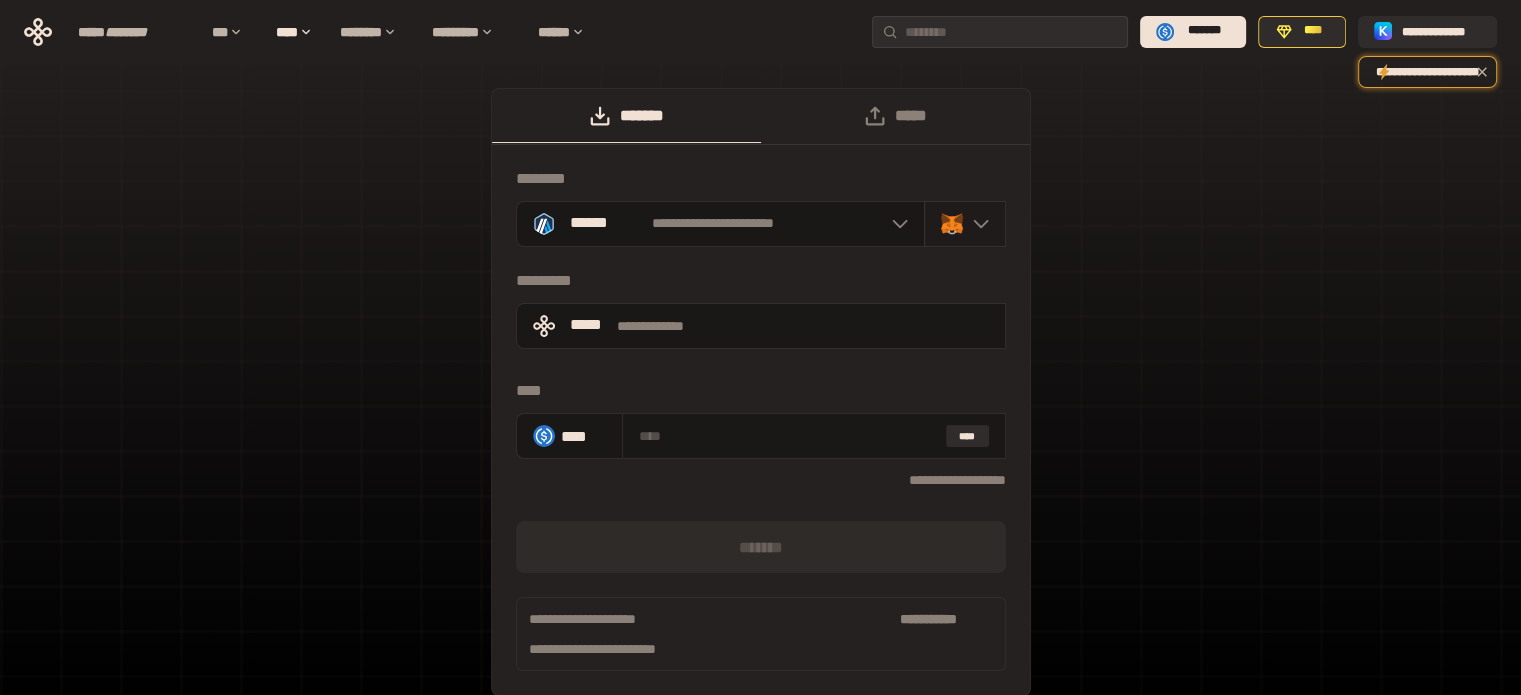 click 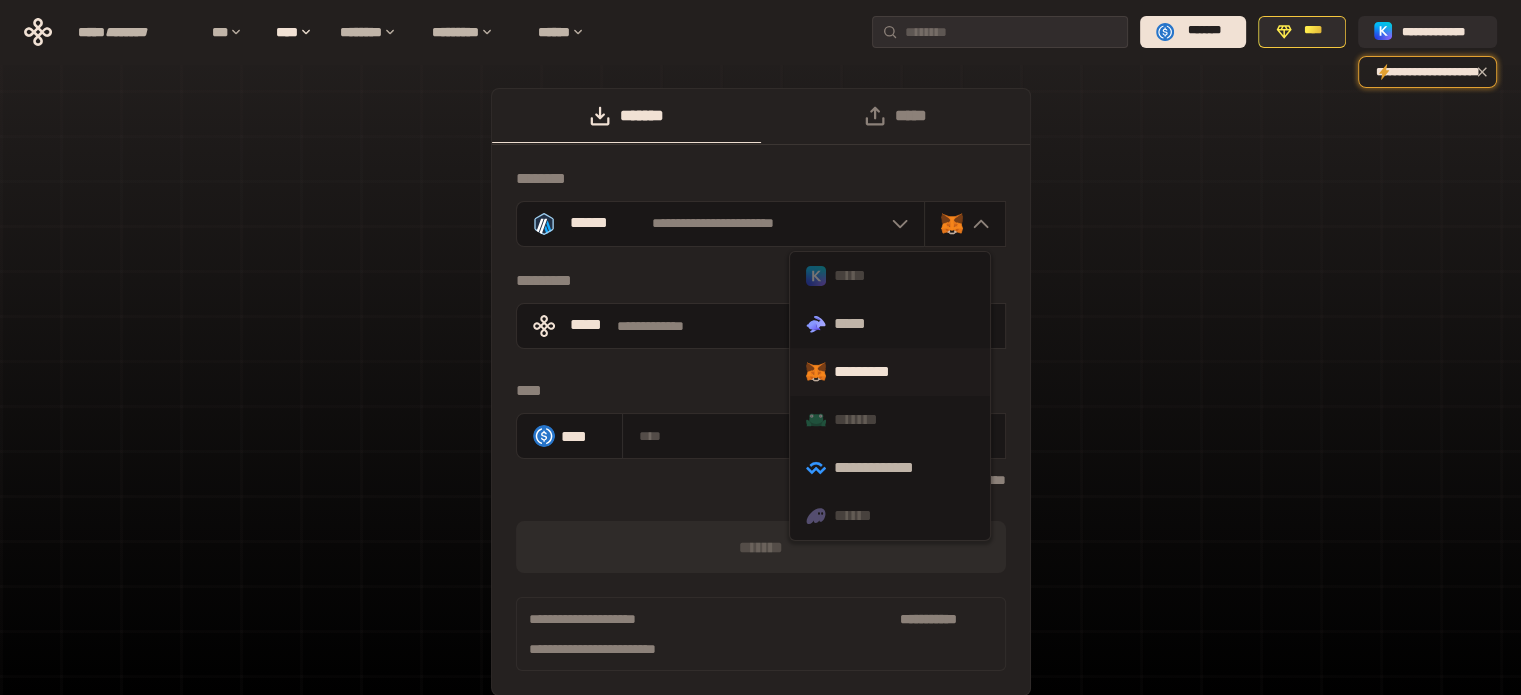 click on "**********" at bounding box center [761, 392] 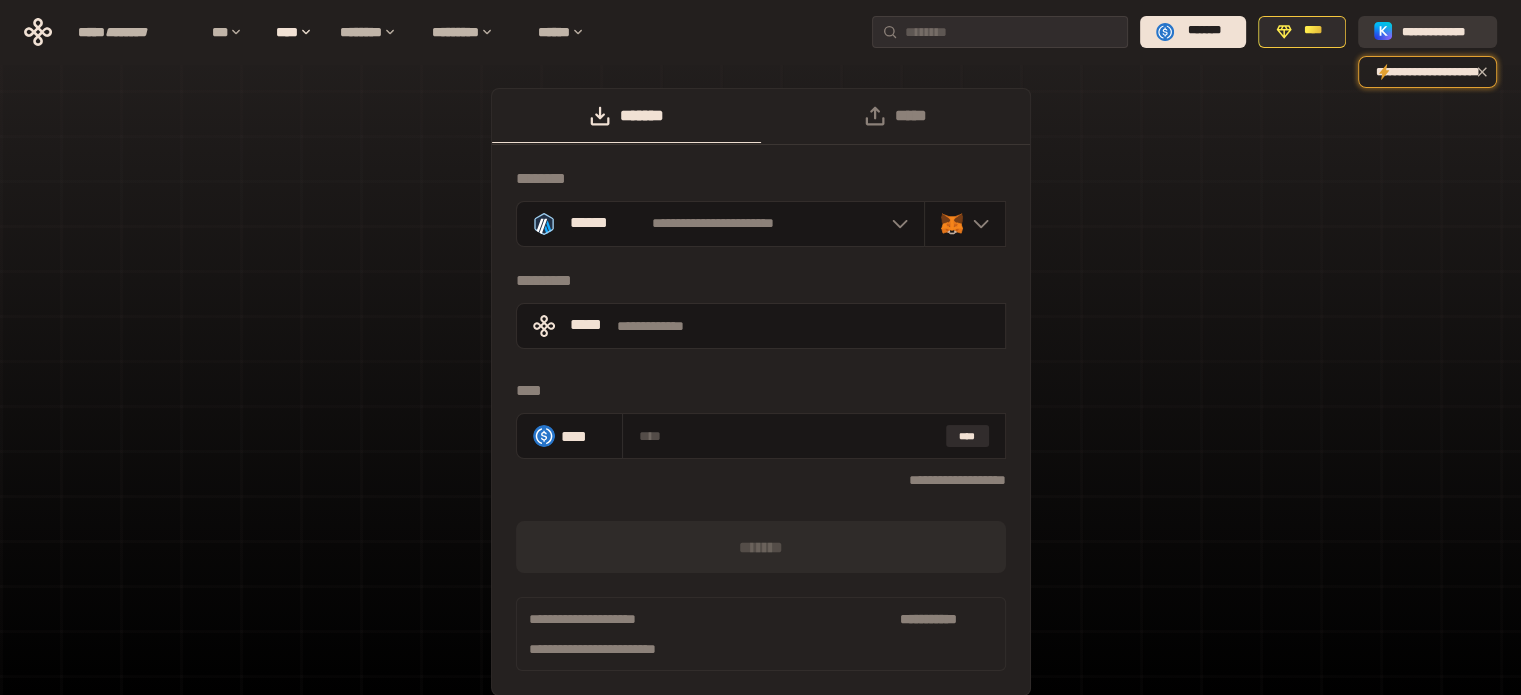 click on "**********" at bounding box center [1433, 32] 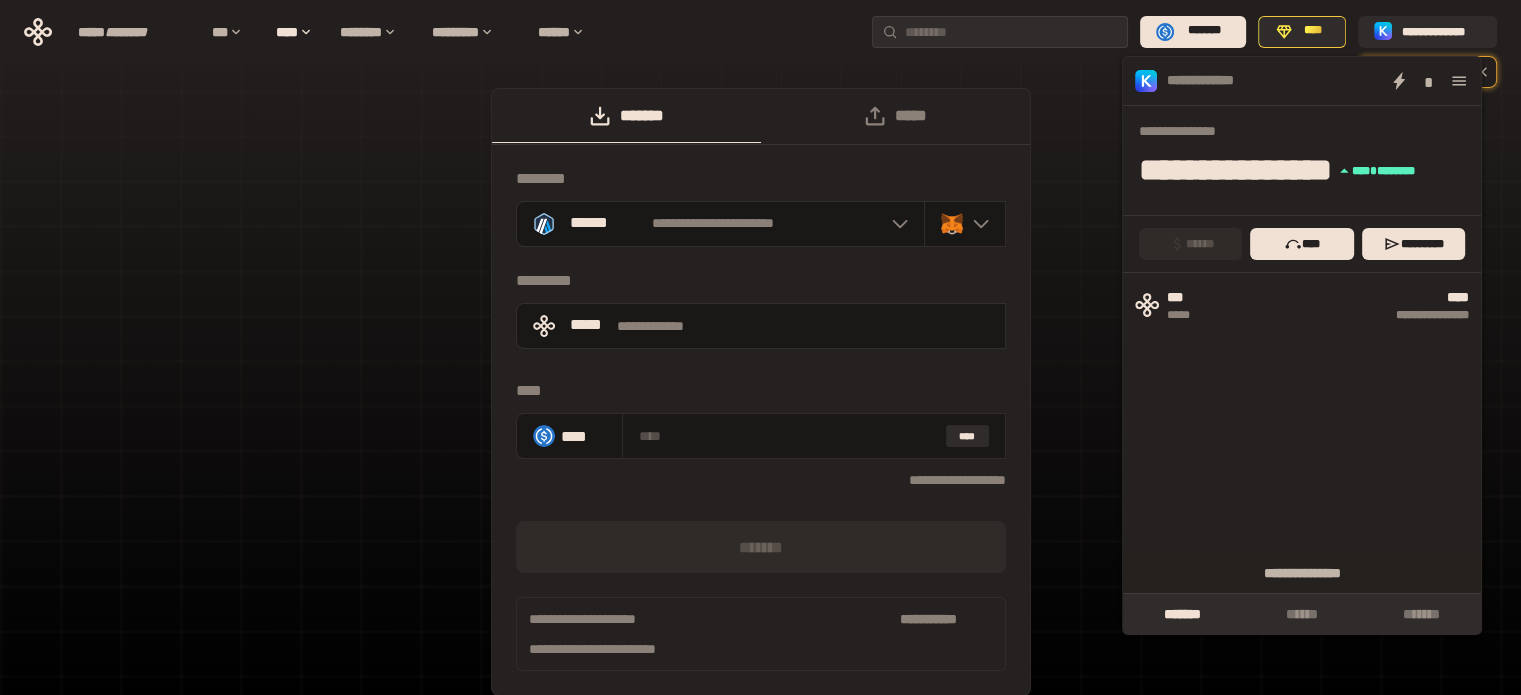 click 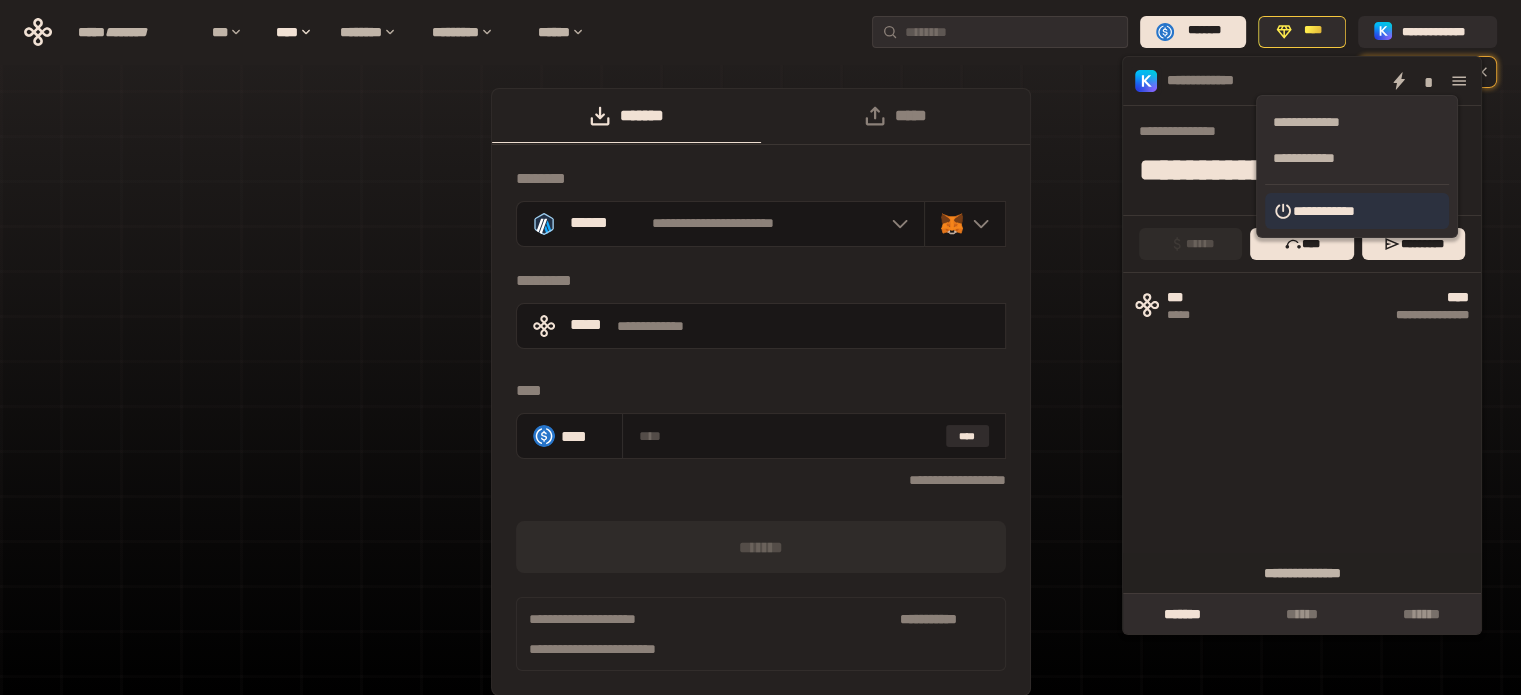 click on "**********" at bounding box center (1324, 211) 